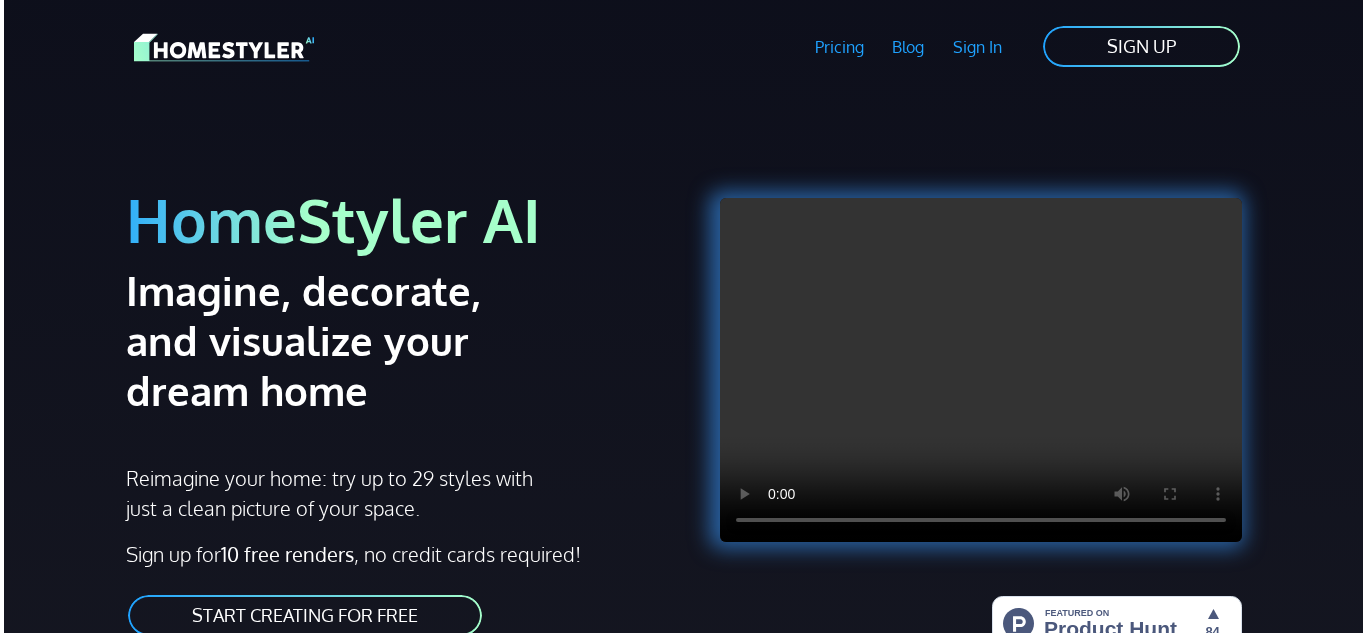 scroll, scrollTop: 0, scrollLeft: 0, axis: both 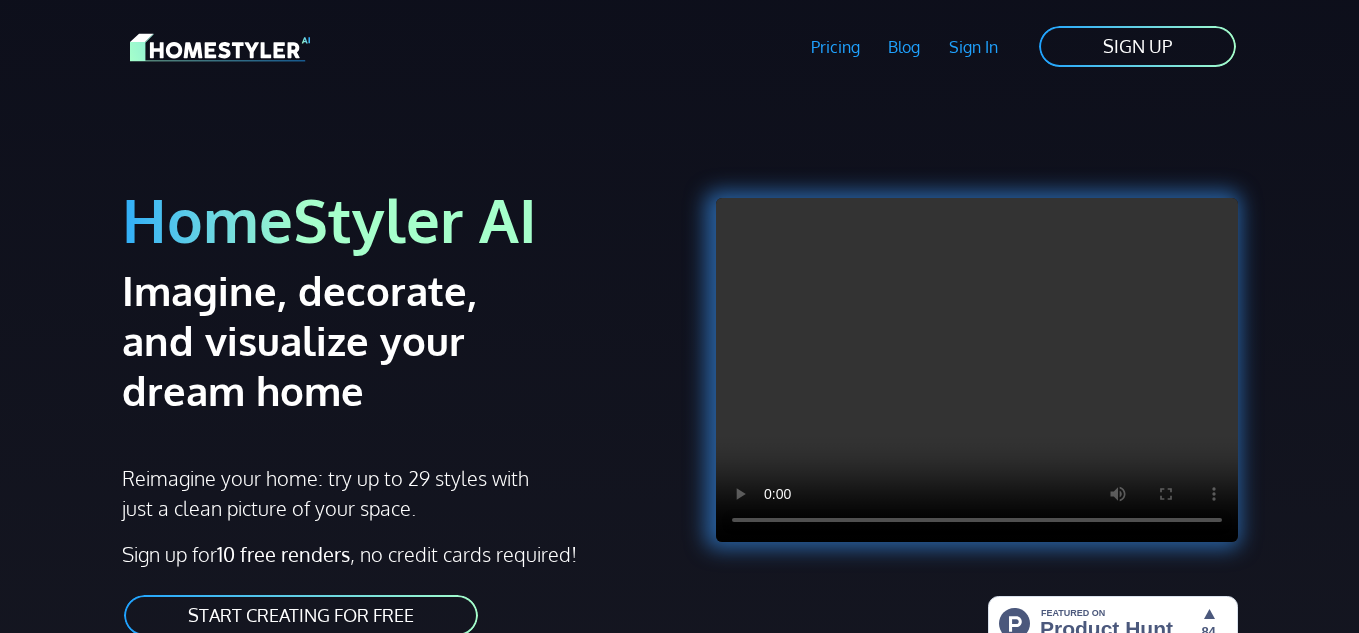 click on "START CREATING FOR FREE" at bounding box center [301, 615] 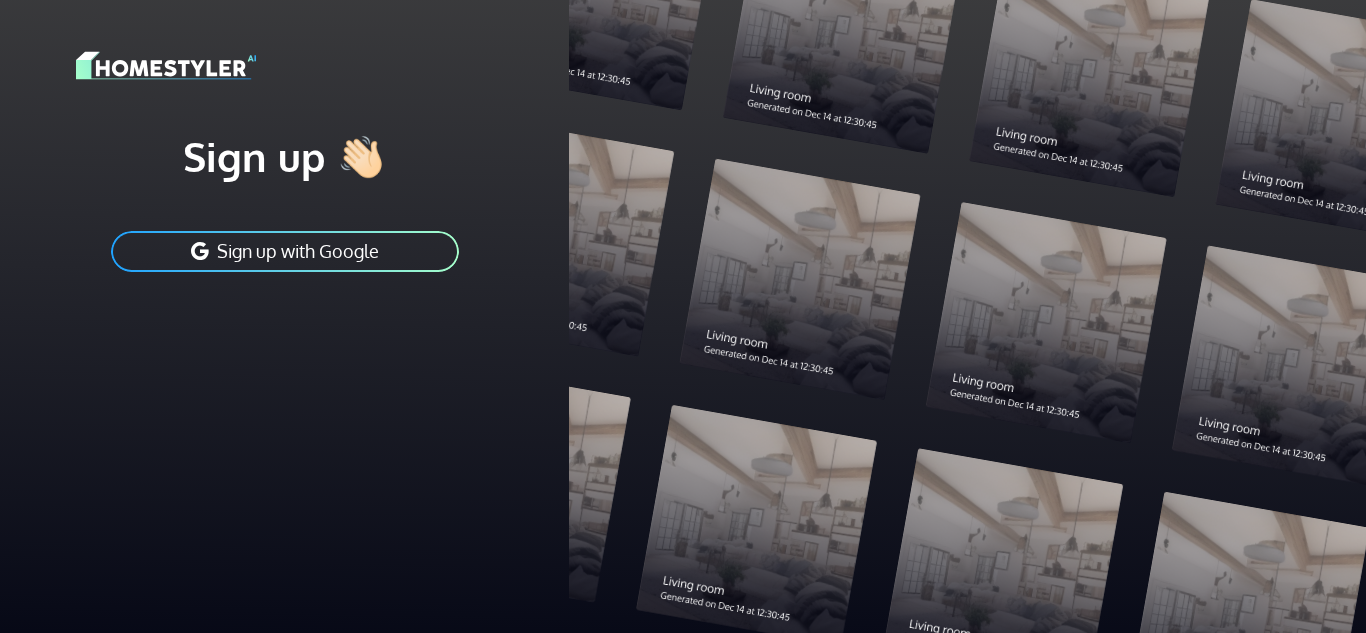 click on "Sign up with Google" at bounding box center [285, 251] 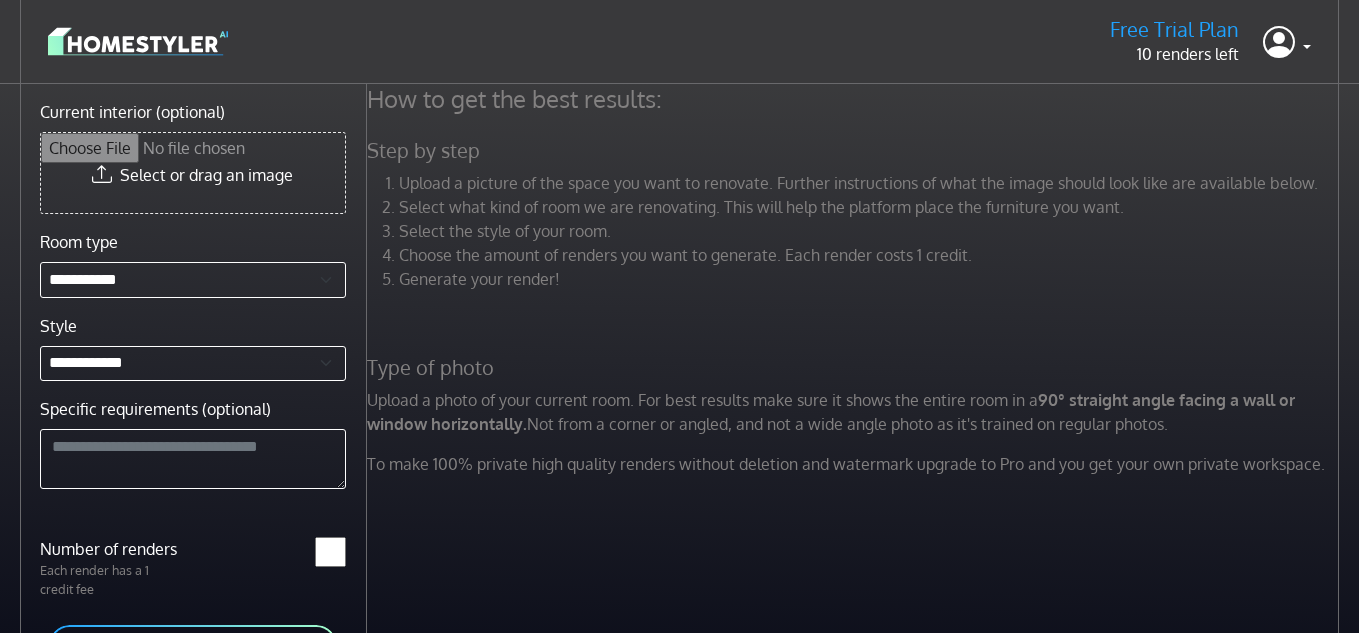 scroll, scrollTop: 0, scrollLeft: 0, axis: both 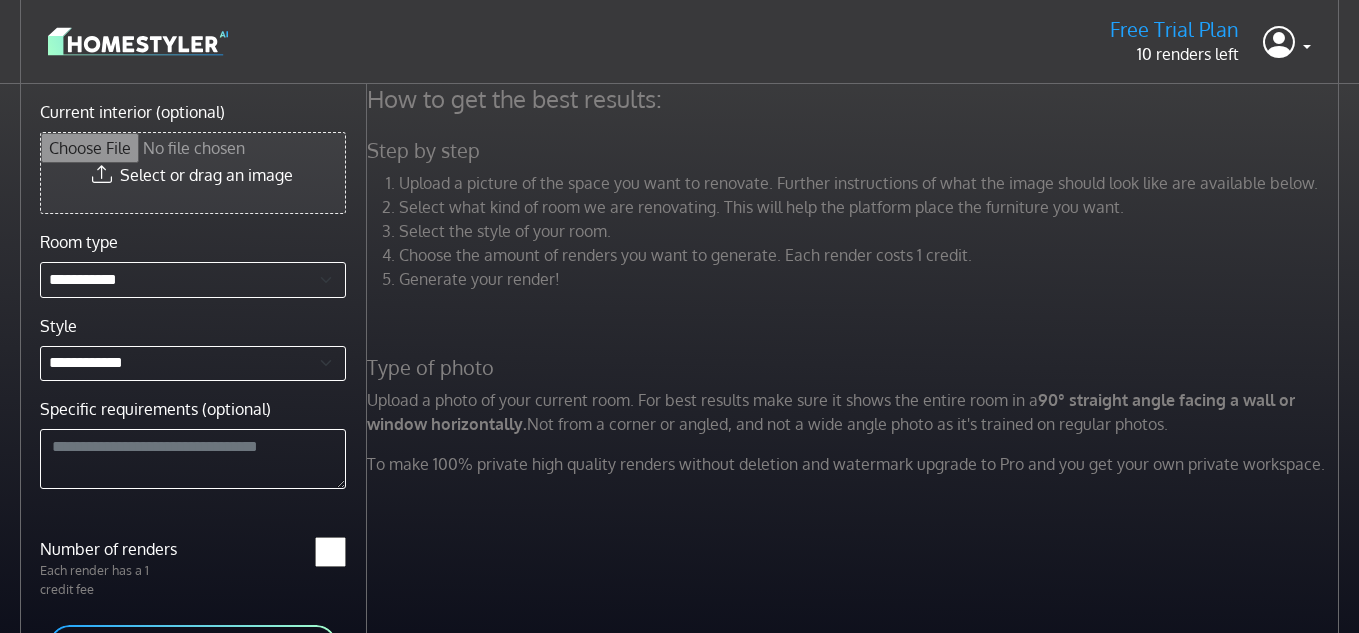 click on "Current interior (optional)" at bounding box center [193, 173] 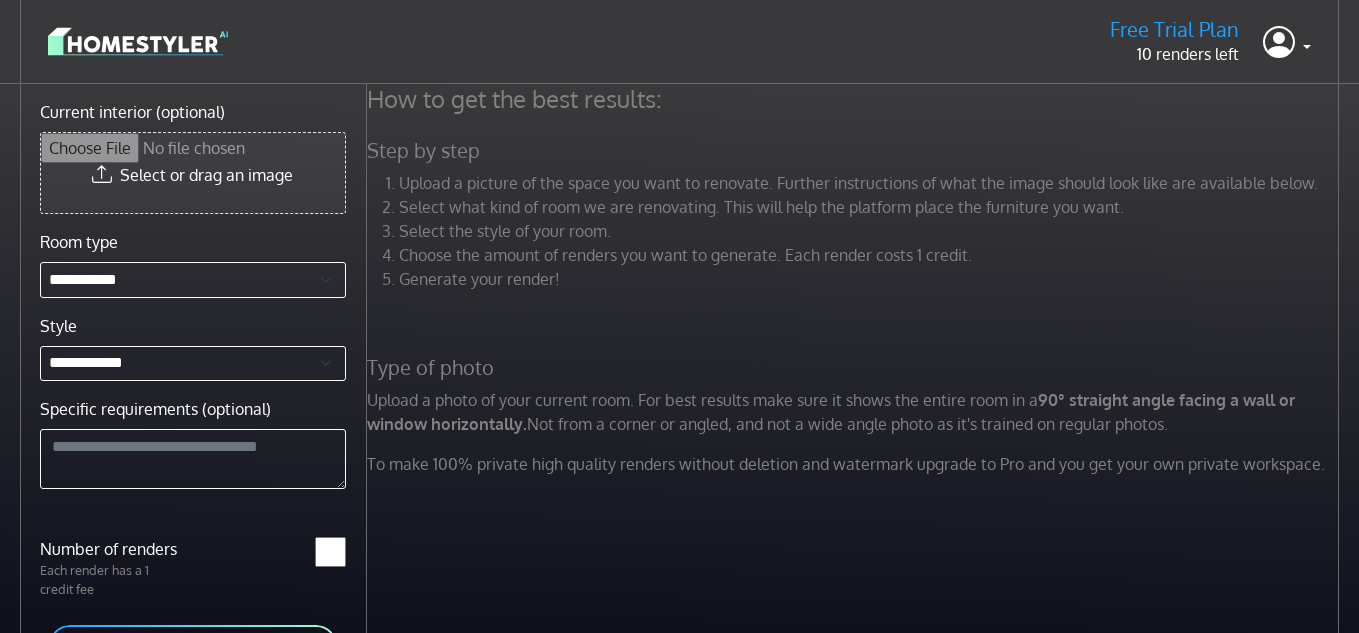 type on "**********" 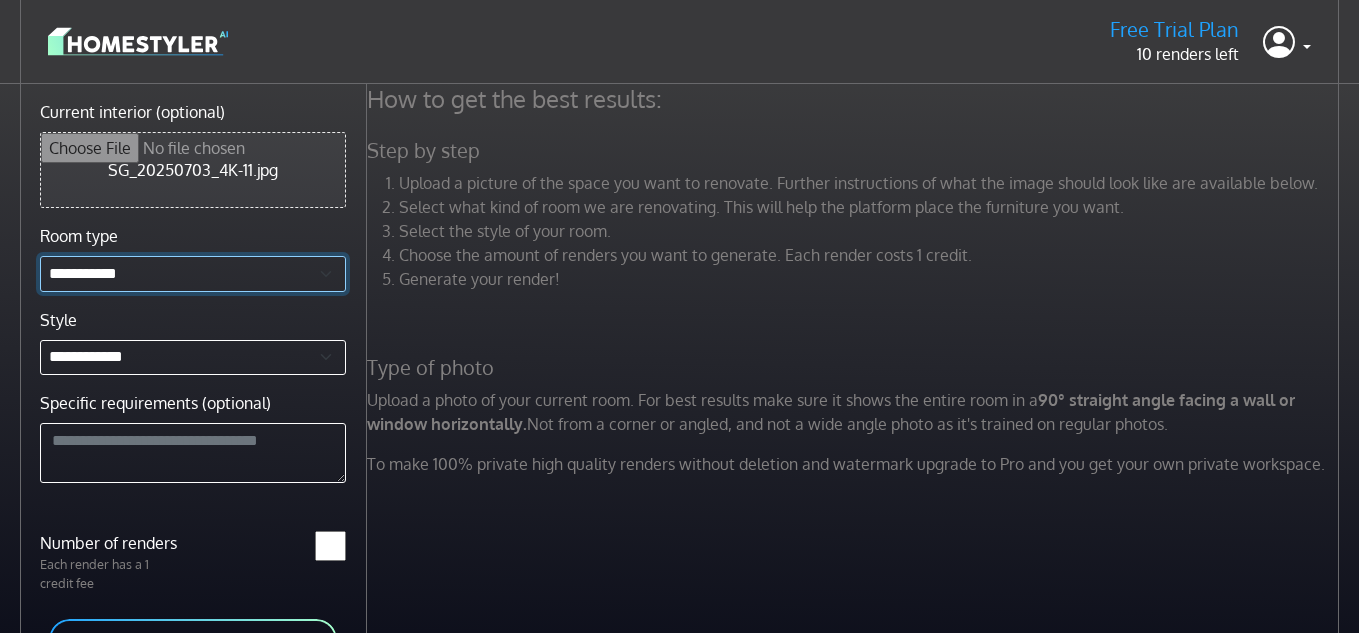 click on "**********" at bounding box center [193, 274] 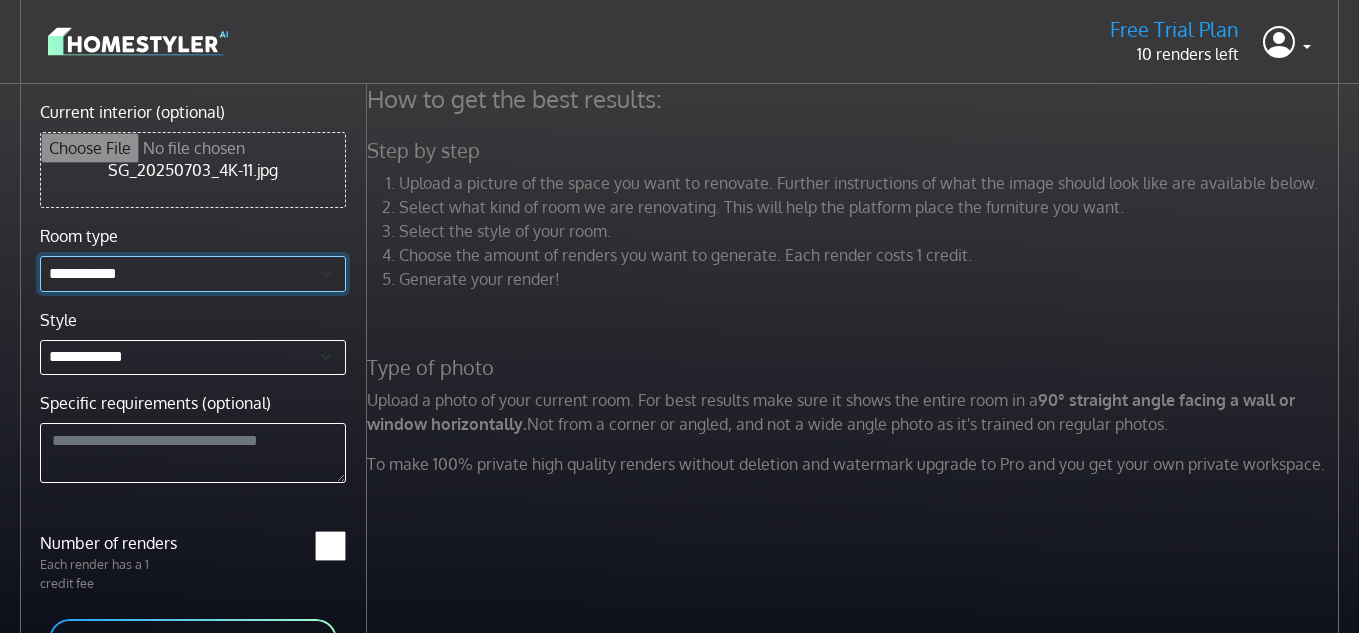 select on "*******" 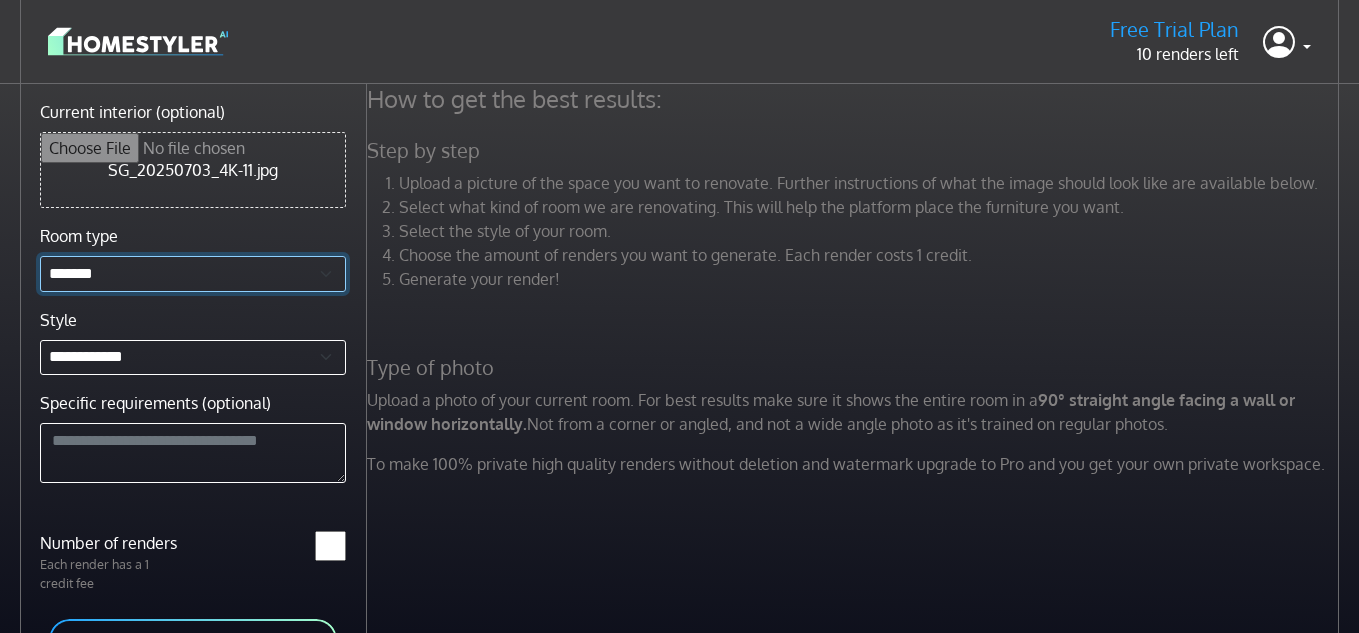 click on "**********" at bounding box center (193, 274) 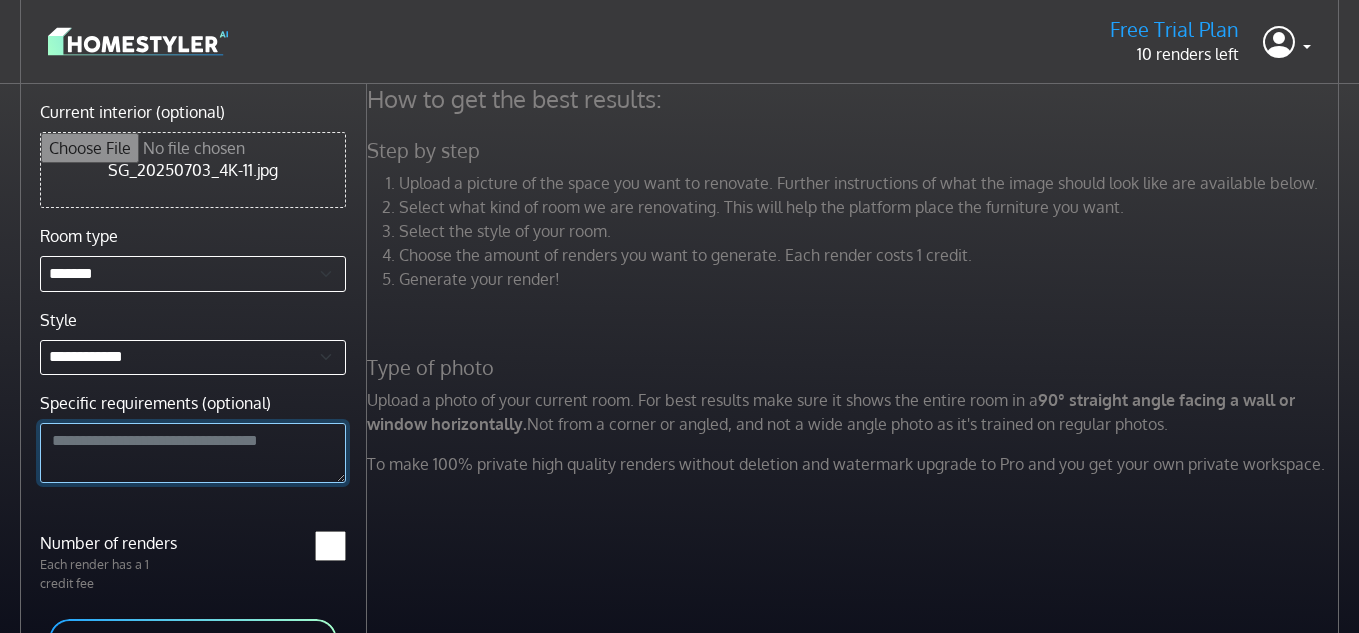 click on "Specific requirements (optional)" at bounding box center (193, 453) 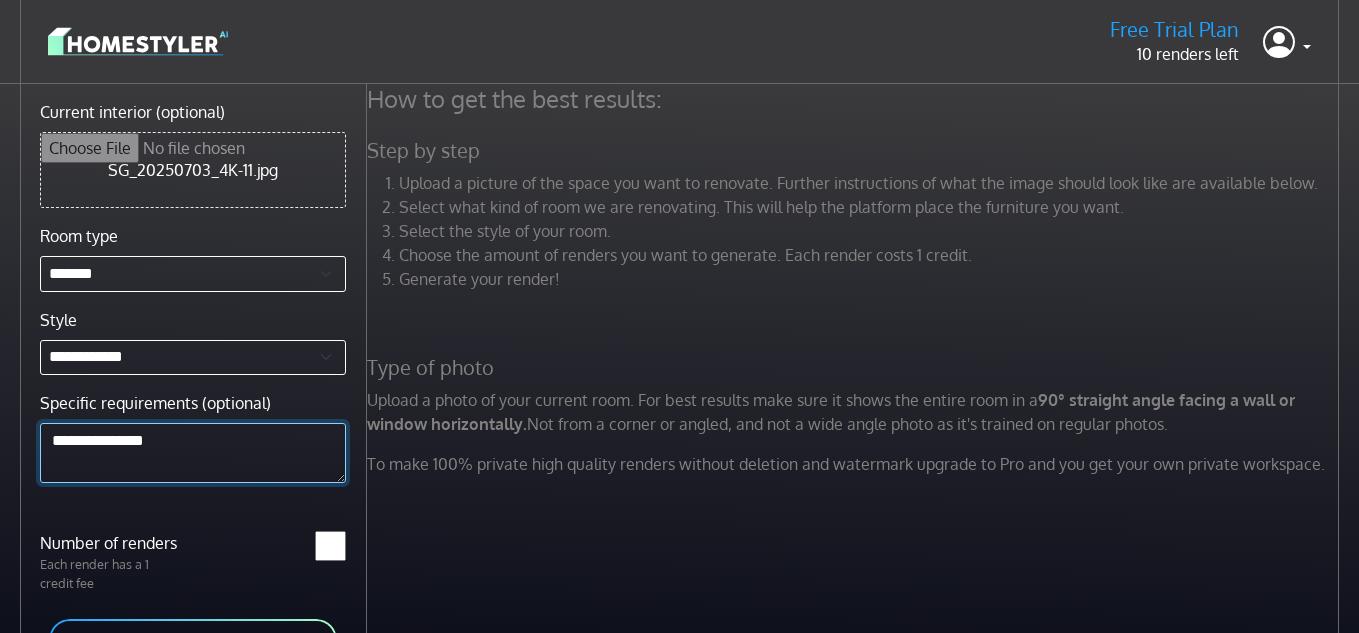 type on "**********" 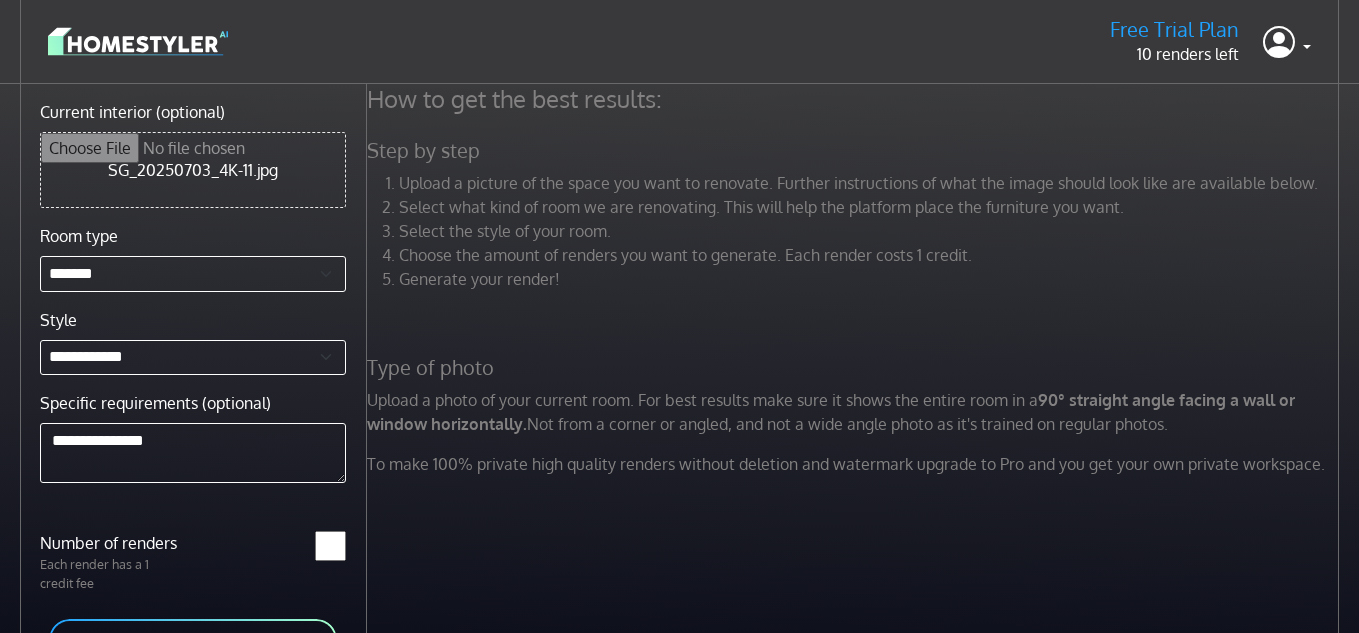 drag, startPoint x: 290, startPoint y: 614, endPoint x: 277, endPoint y: 622, distance: 15.264338 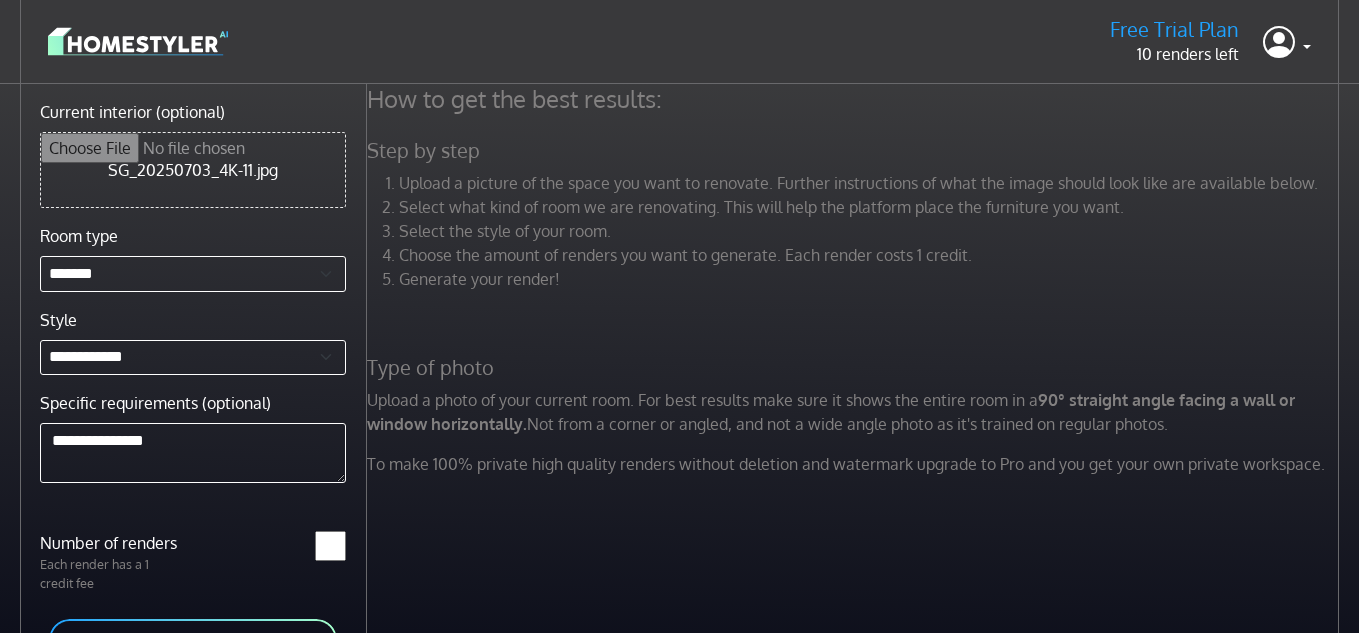click on "GENERATE" at bounding box center (193, 639) 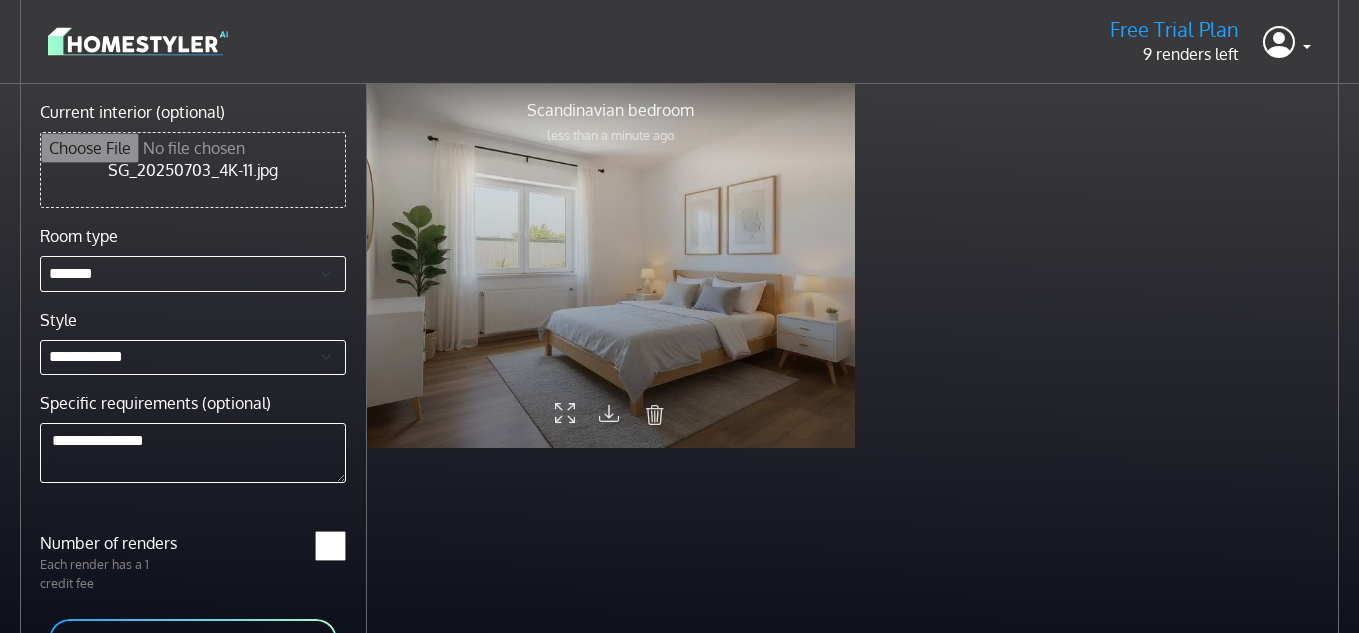 click at bounding box center (609, 413) 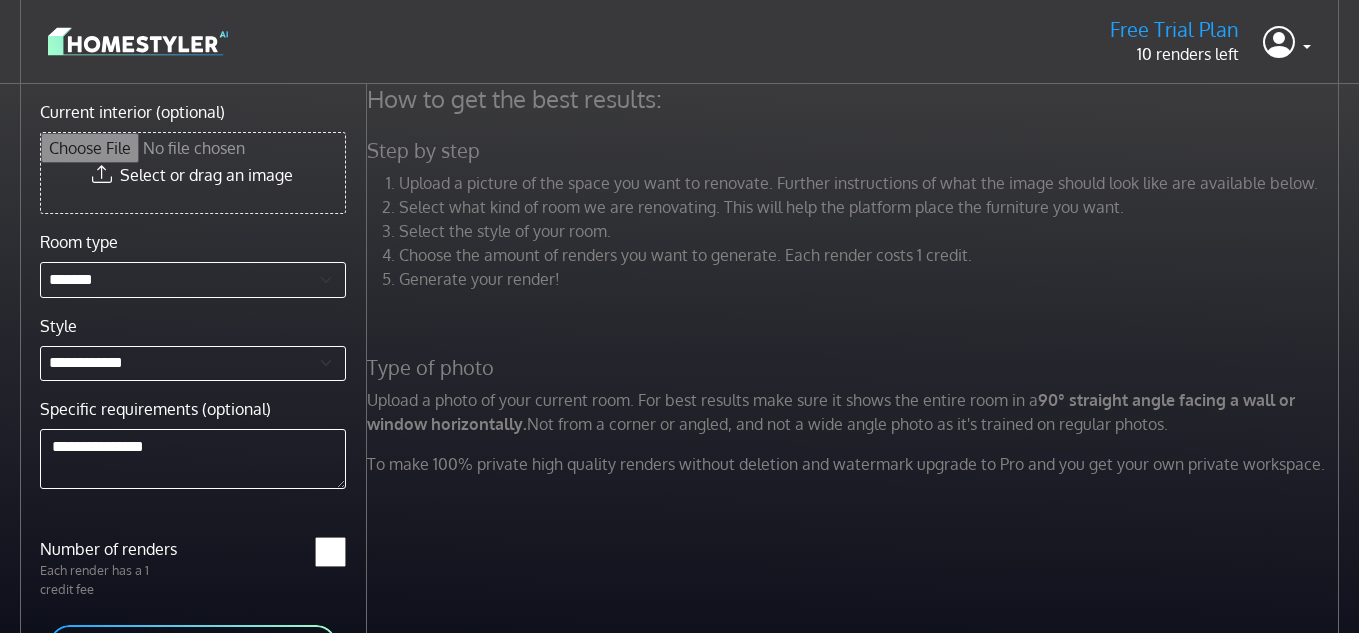 select on "*******" 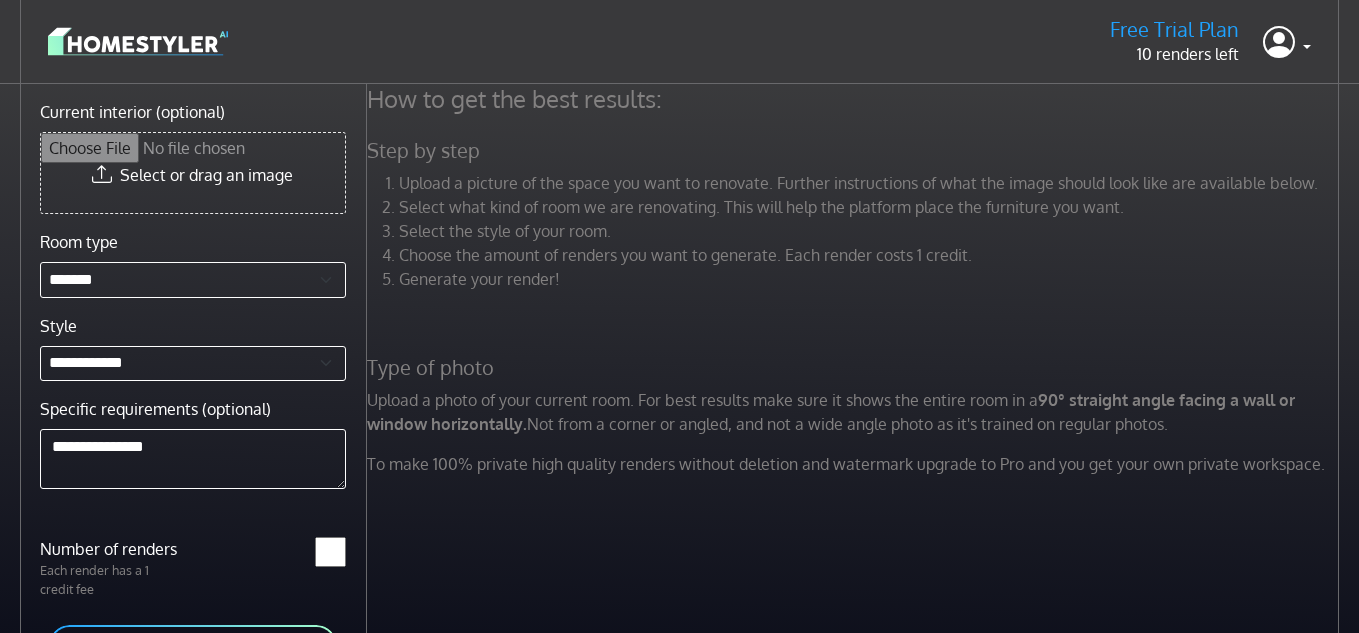 scroll, scrollTop: 0, scrollLeft: 0, axis: both 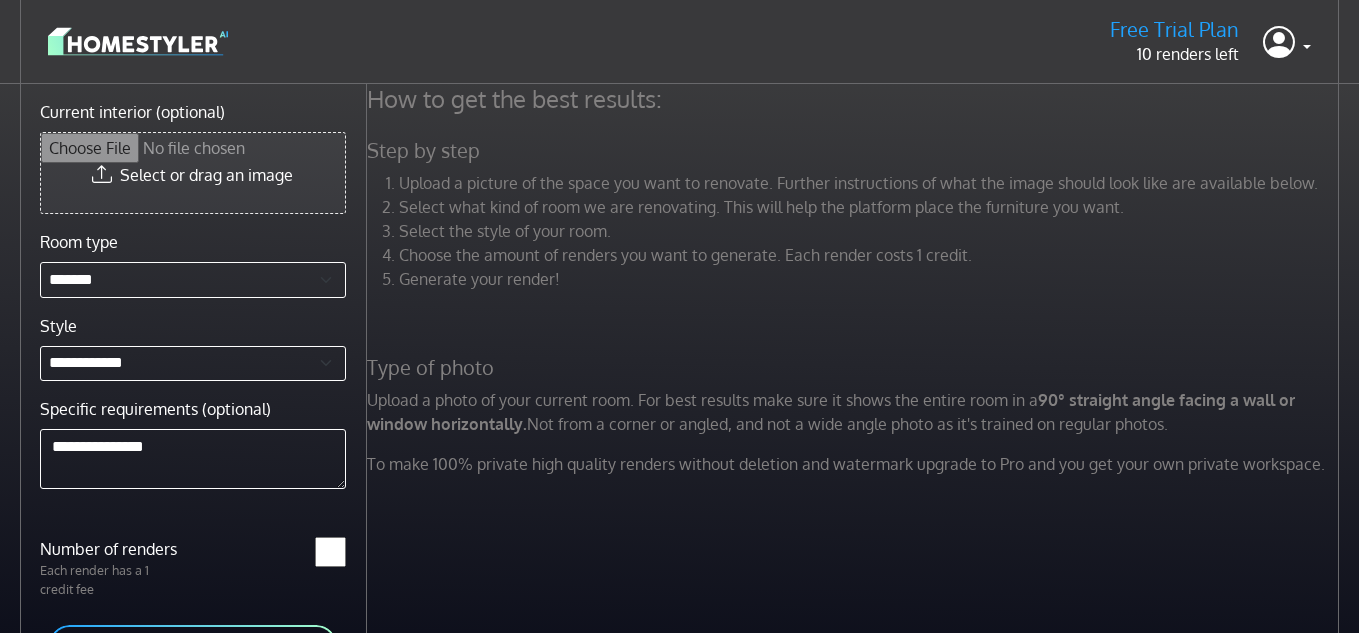click on "Current interior (optional)" at bounding box center [193, 173] 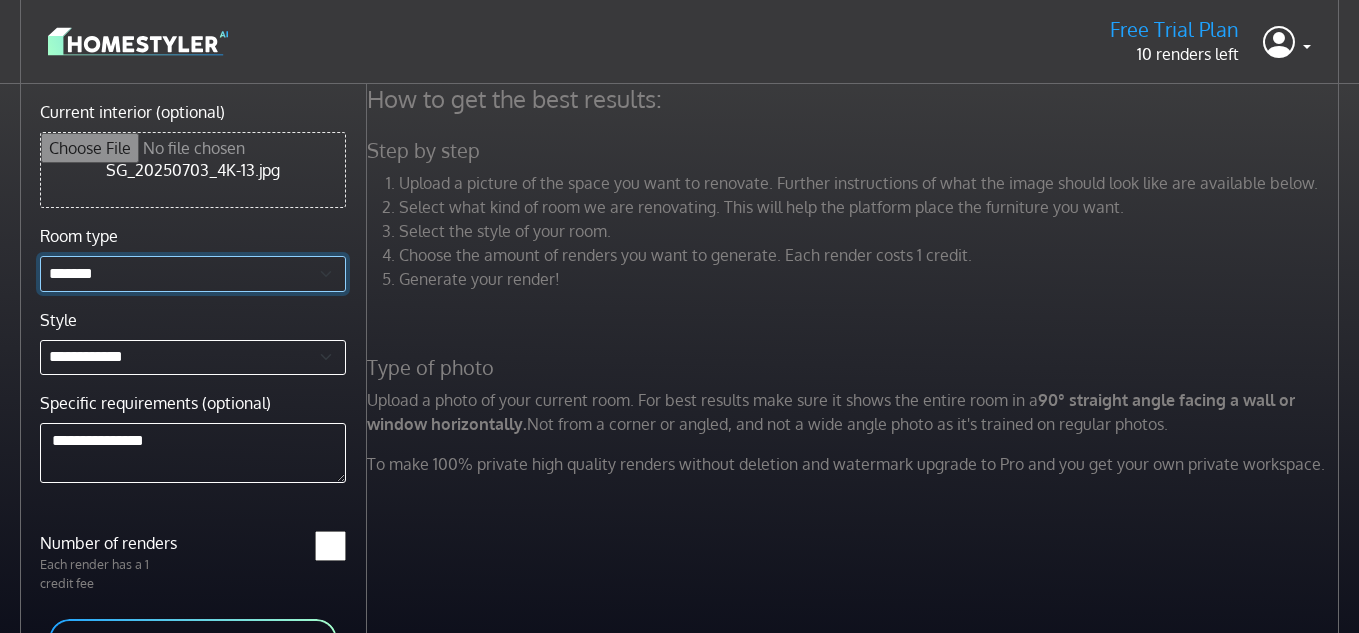 click on "**********" at bounding box center (193, 274) 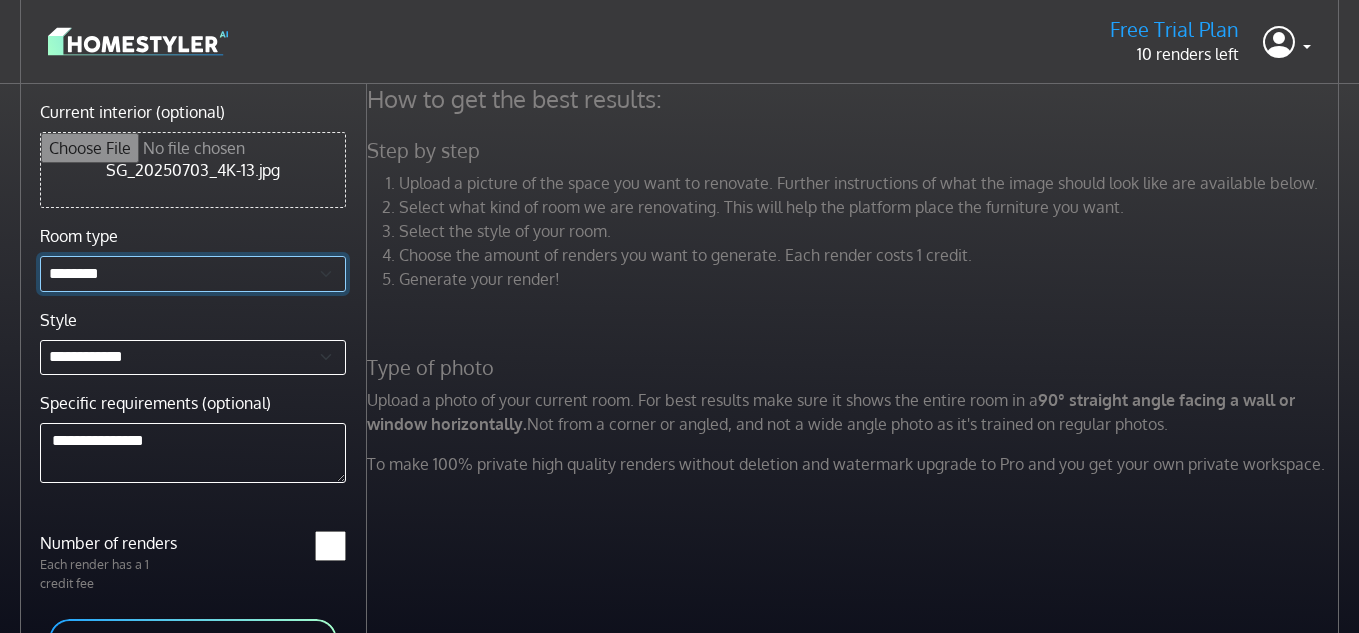 click on "**********" at bounding box center (193, 274) 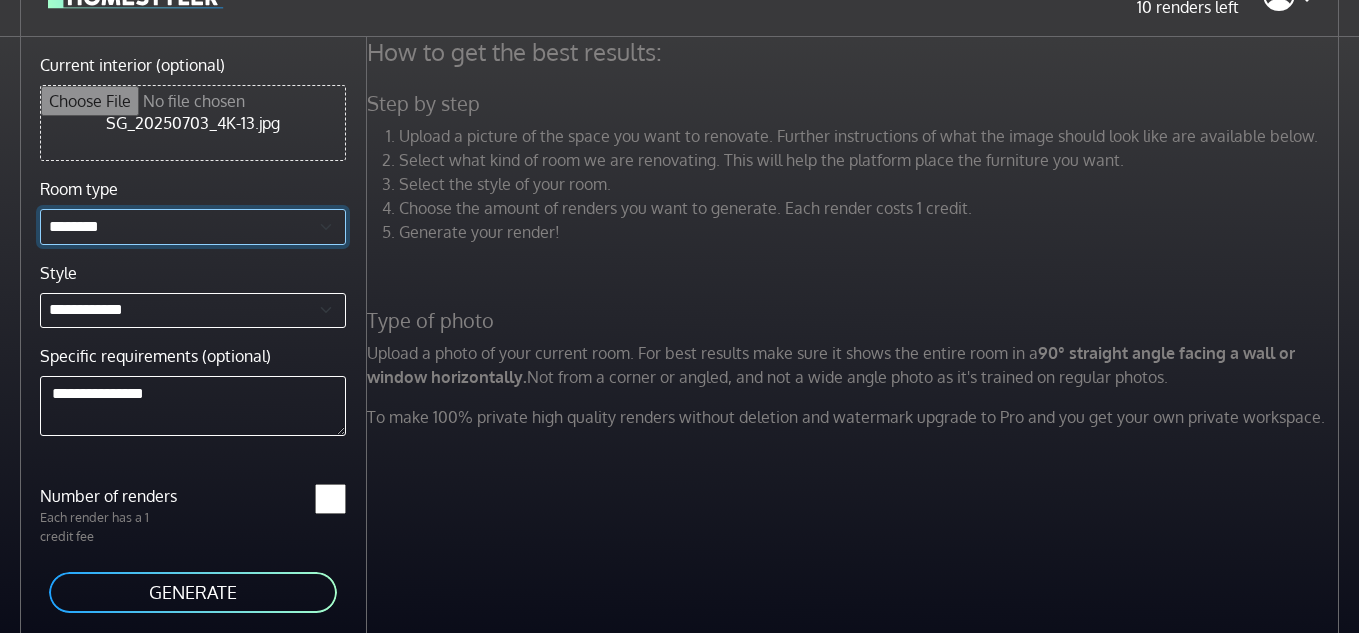 scroll, scrollTop: 84, scrollLeft: 0, axis: vertical 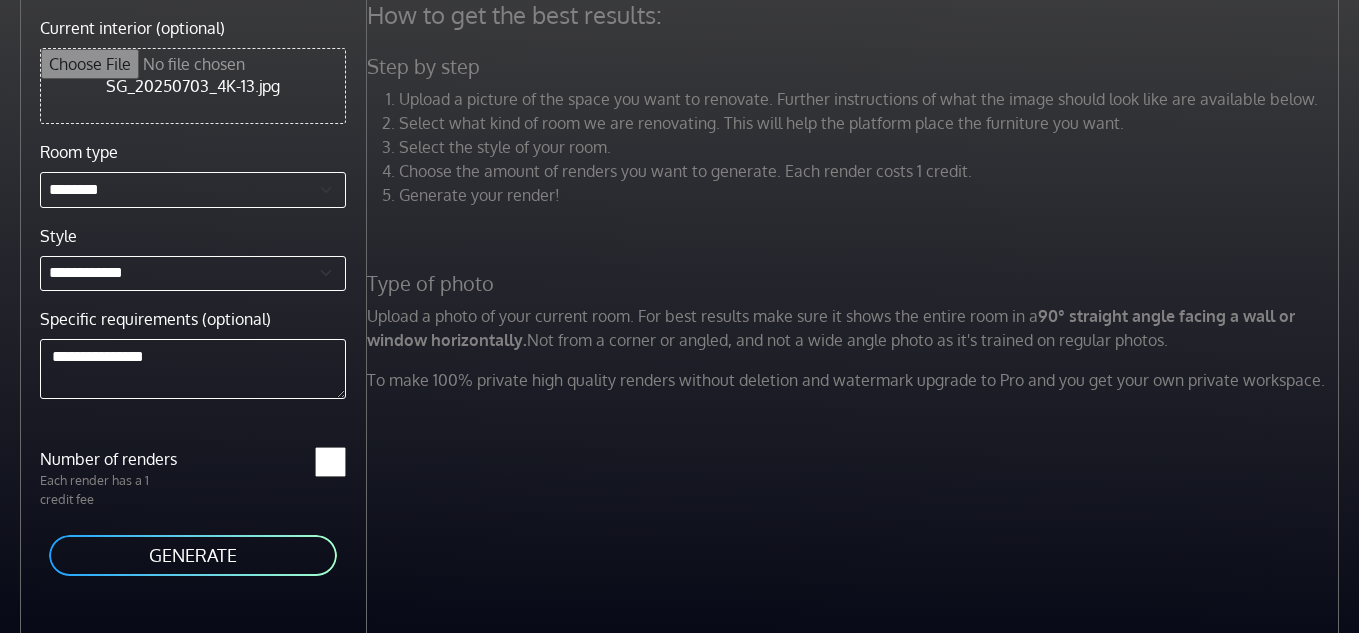 click on "GENERATE" at bounding box center [193, 555] 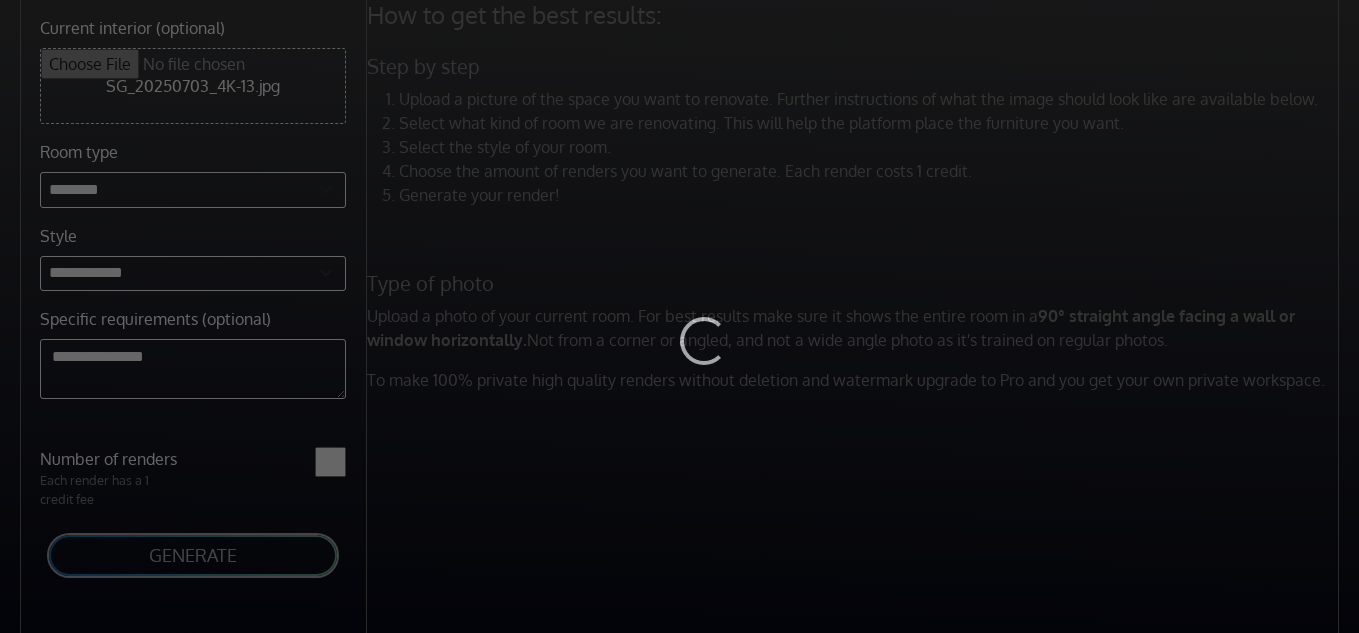click on "Loading..." at bounding box center (679, 316) 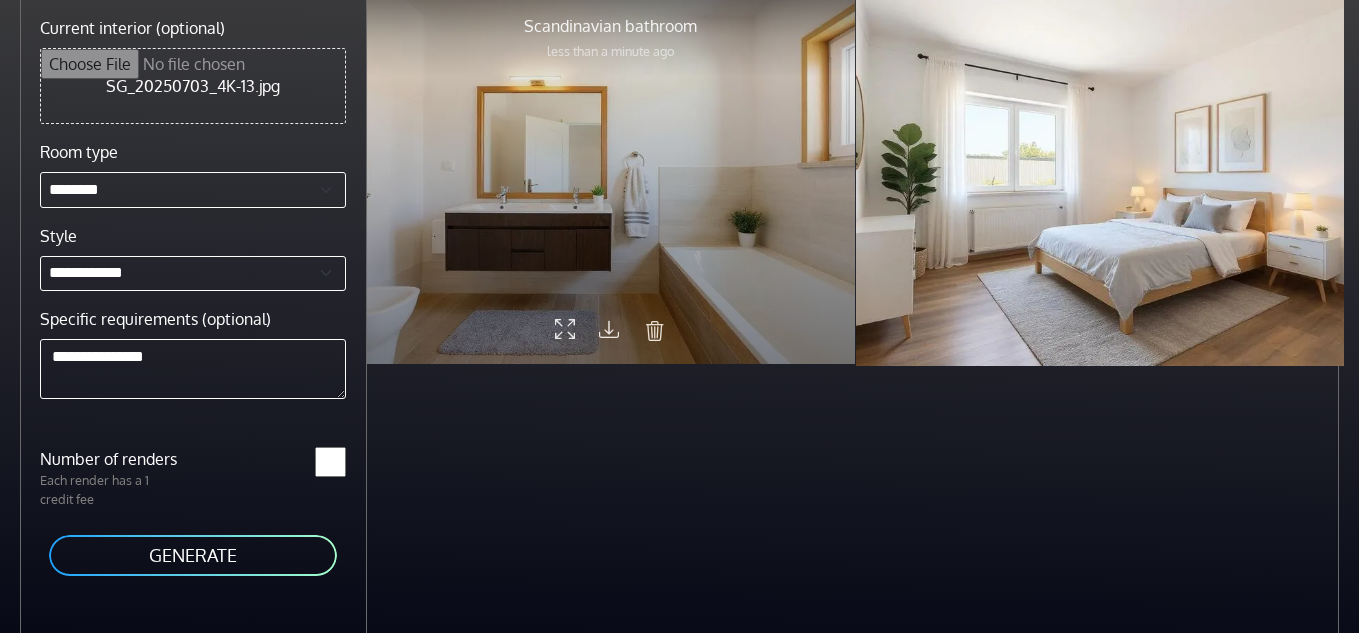 click at bounding box center (609, 329) 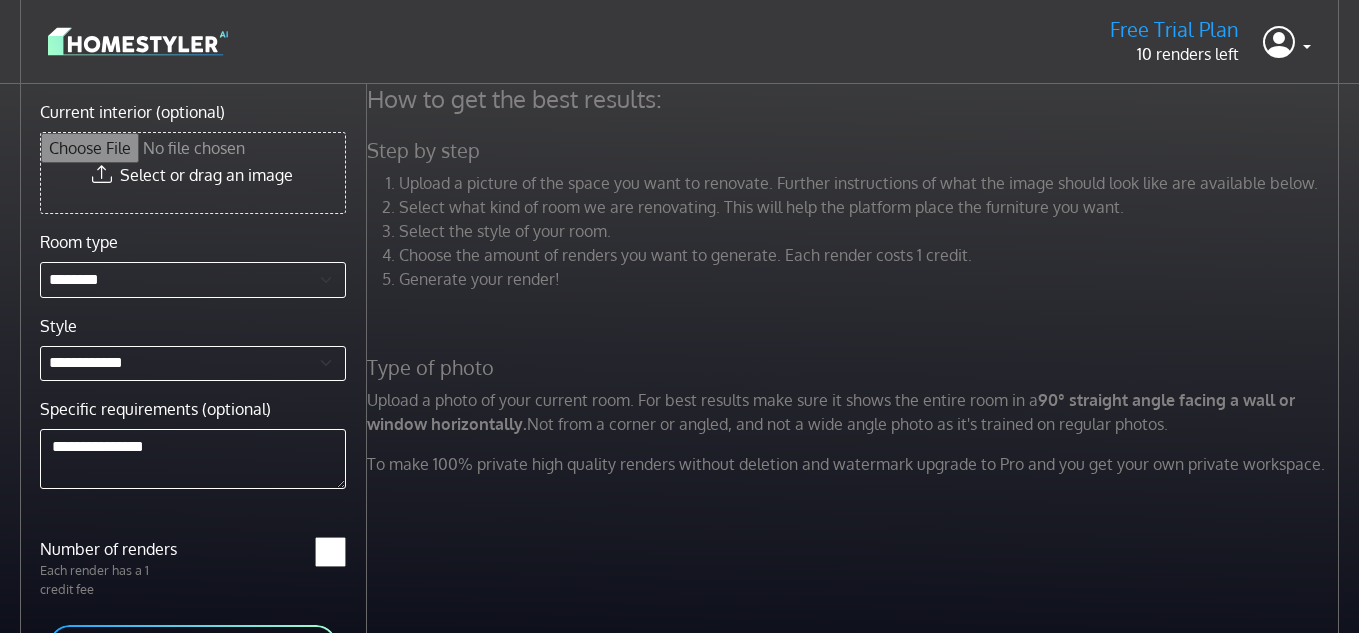 select on "********" 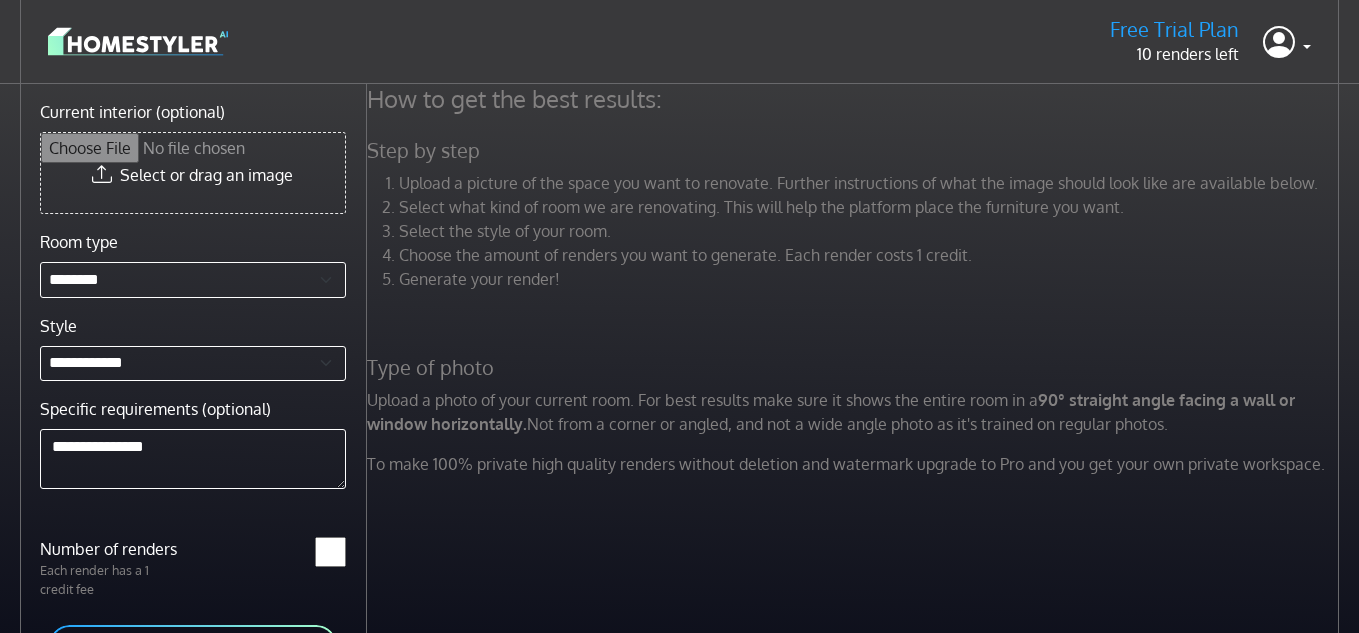 scroll, scrollTop: 84, scrollLeft: 0, axis: vertical 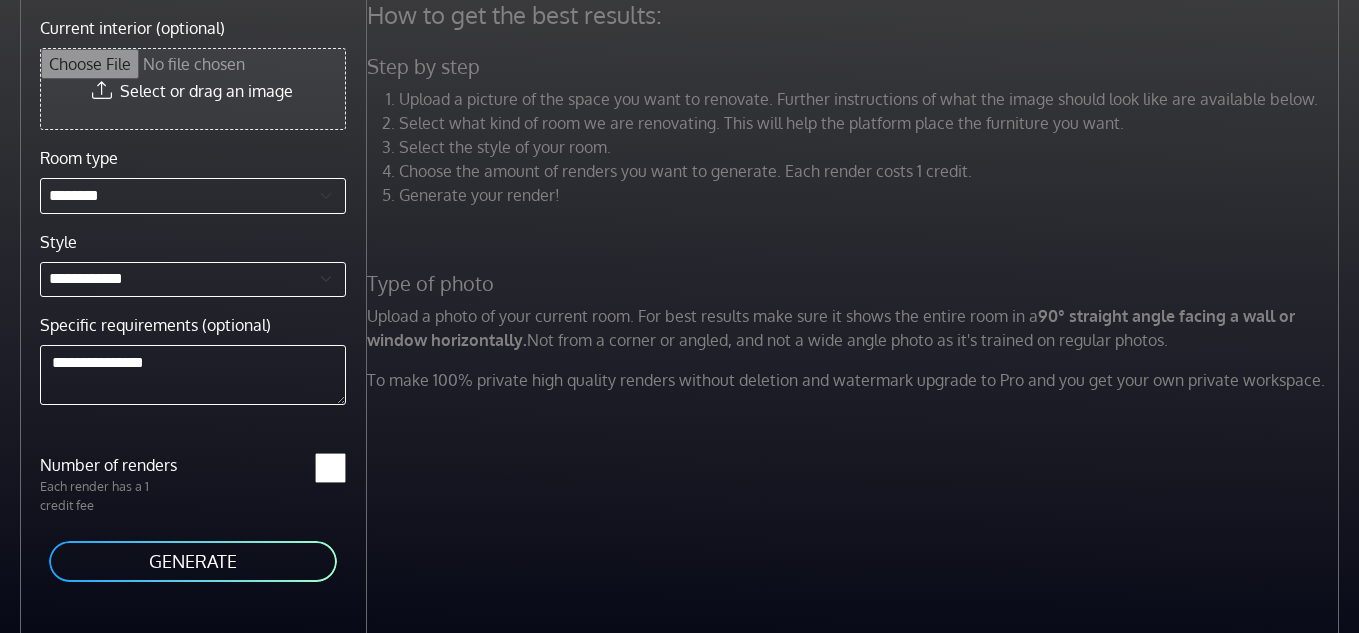 click on "Current interior (optional)" at bounding box center (193, 89) 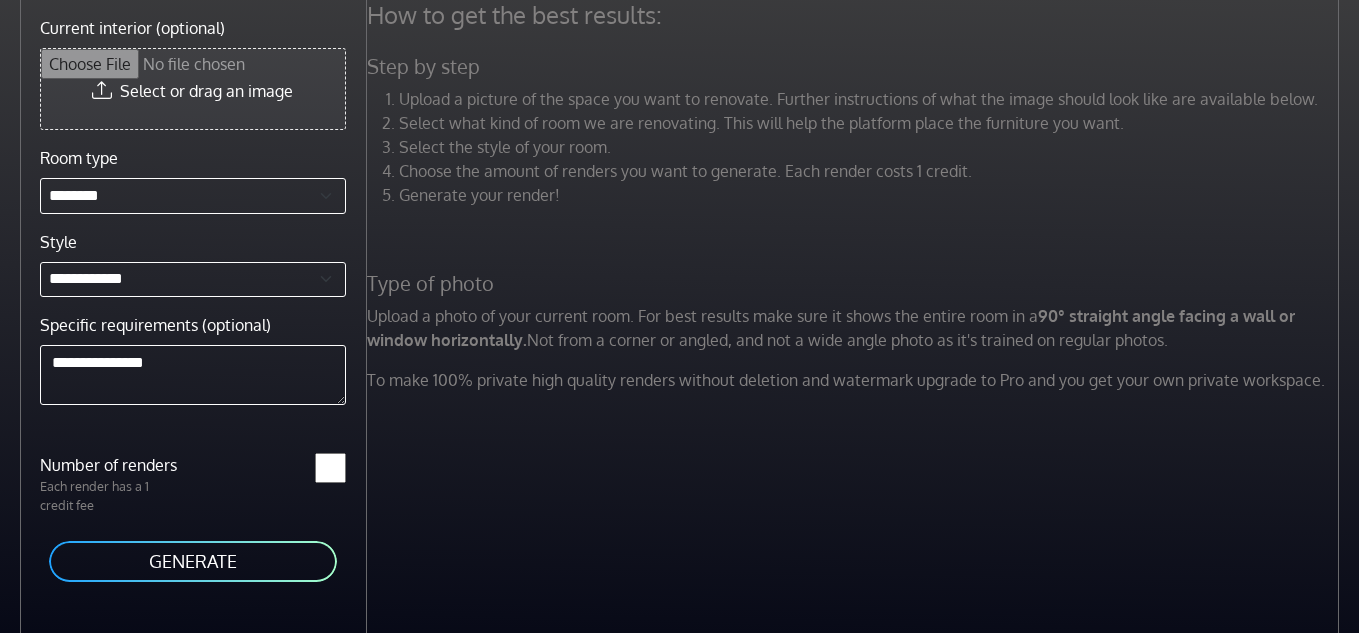 type on "**********" 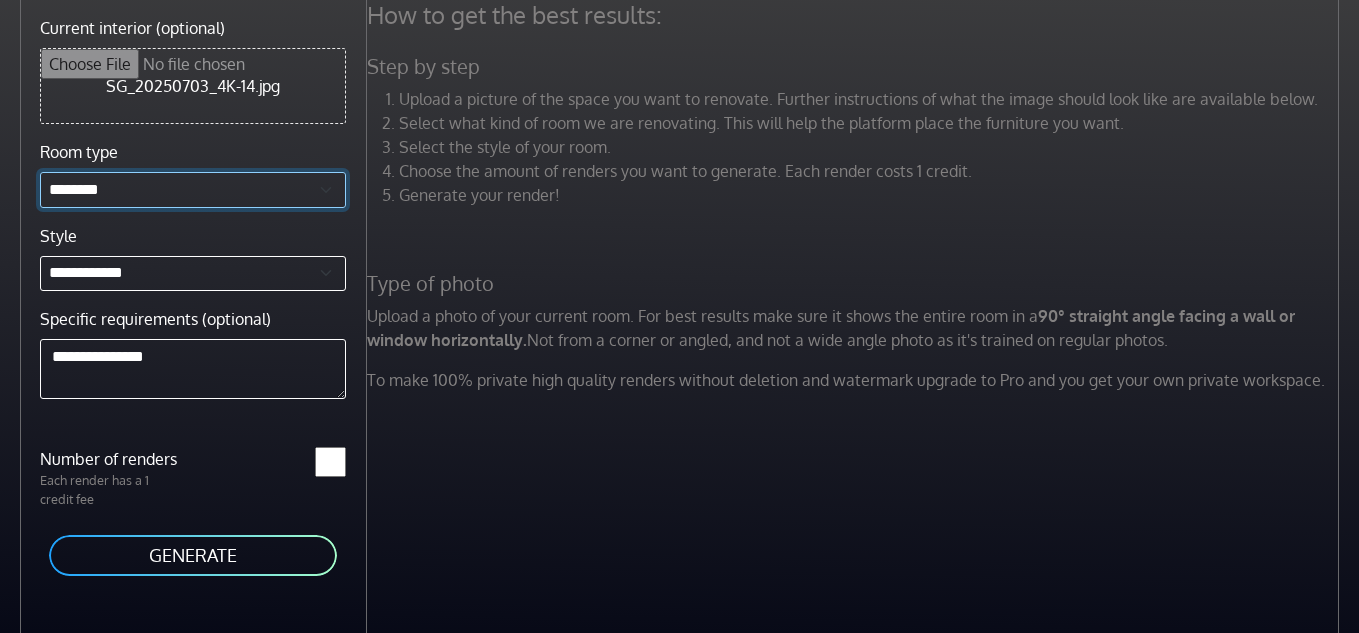 click on "**********" at bounding box center (193, 190) 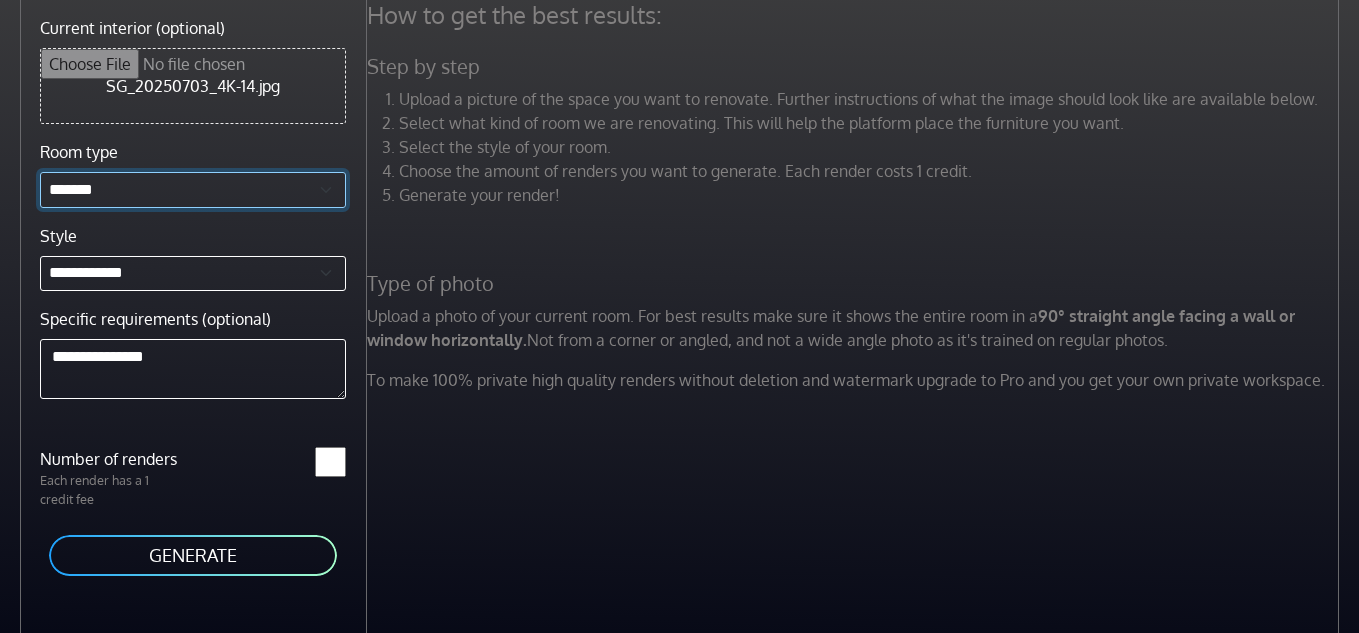 click on "**********" at bounding box center [193, 190] 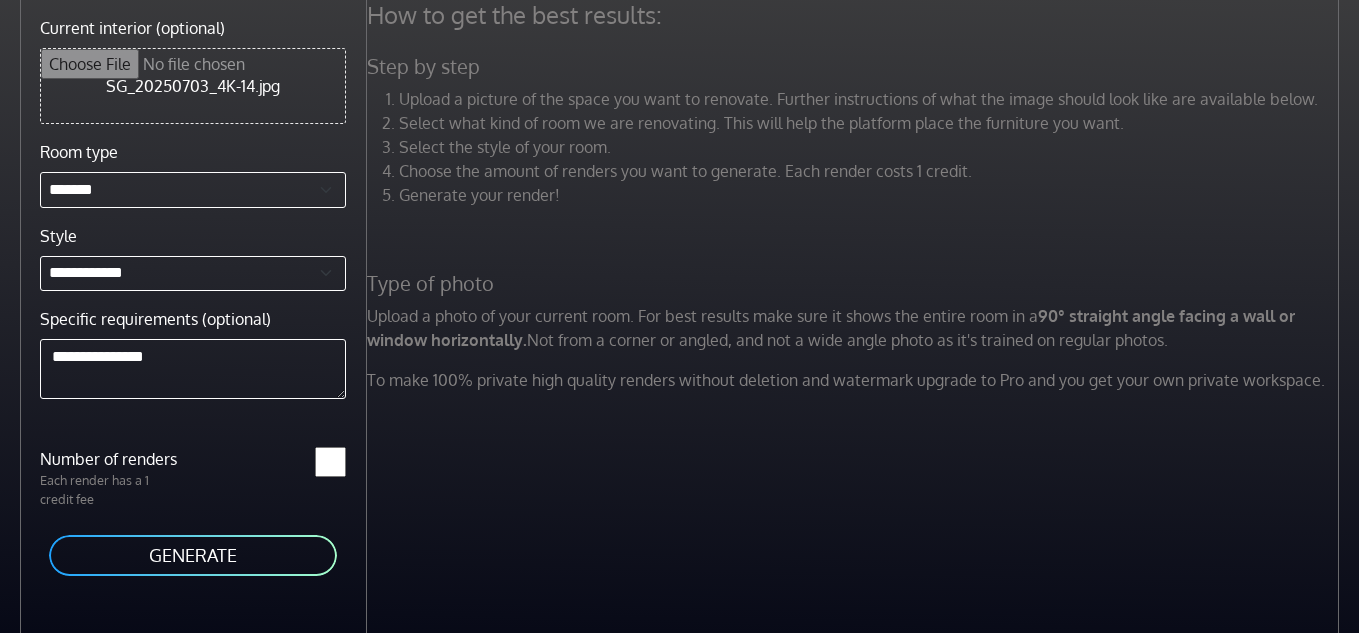 click on "GENERATE" at bounding box center (193, 555) 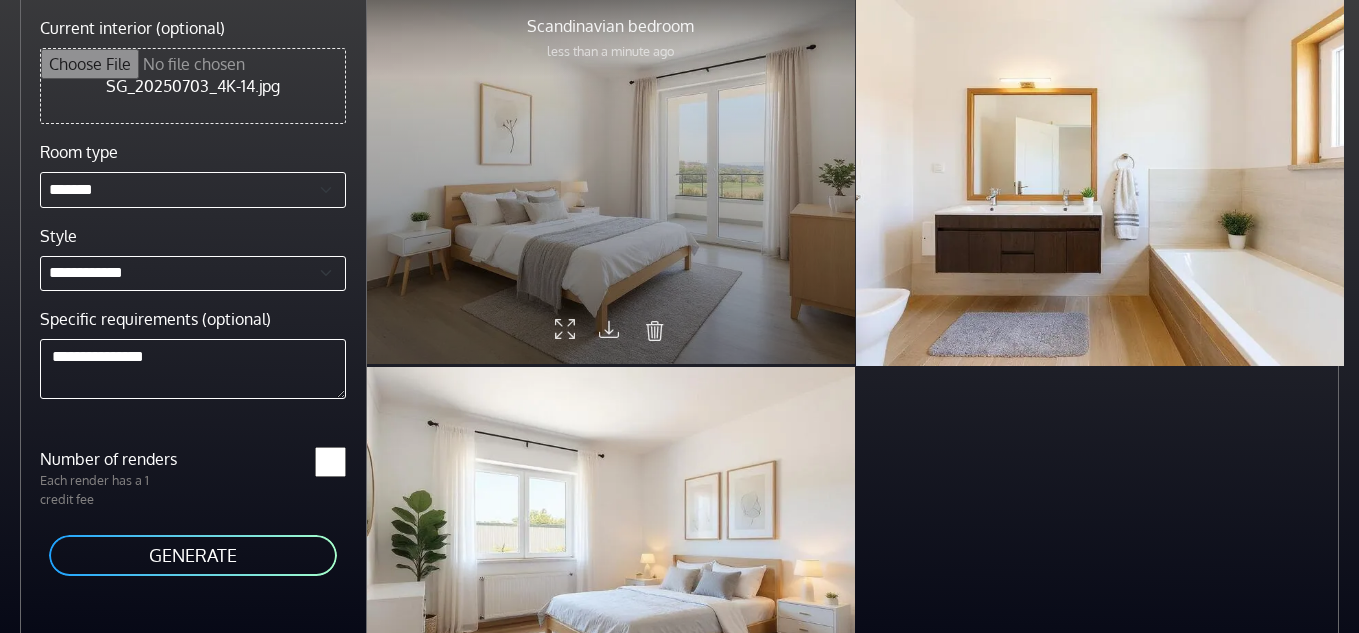 drag, startPoint x: 607, startPoint y: 326, endPoint x: 530, endPoint y: 195, distance: 151.95393 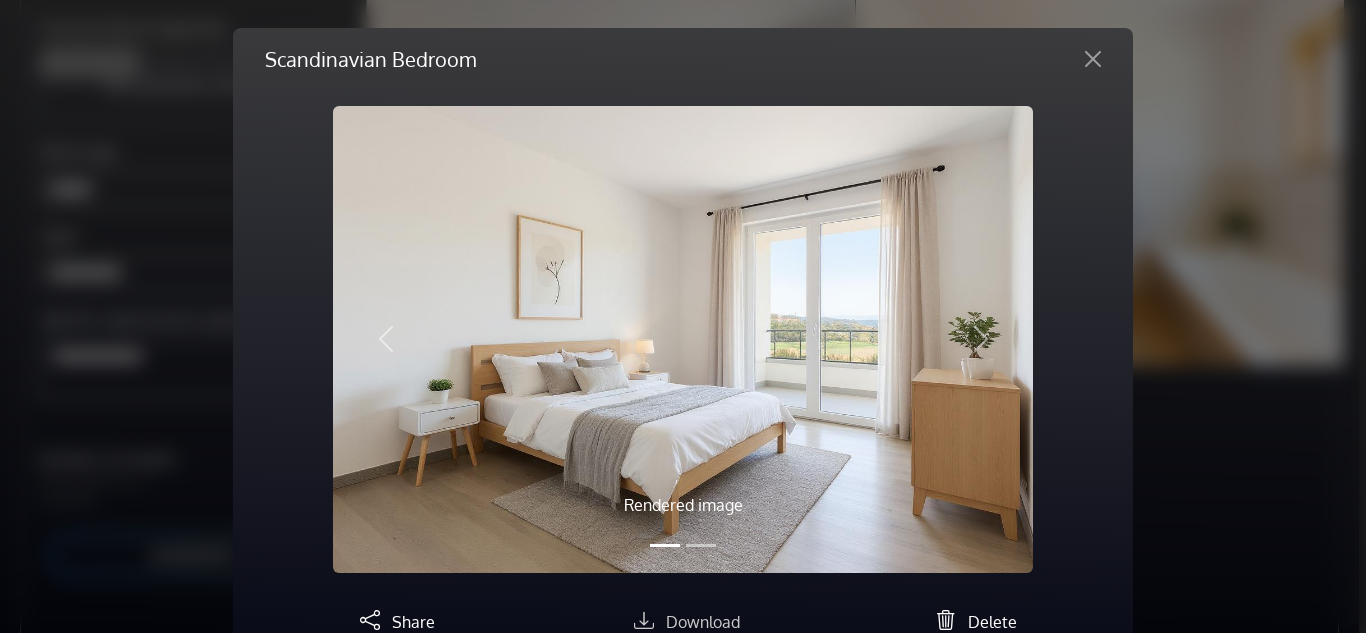 click on "Download" at bounding box center [703, 622] 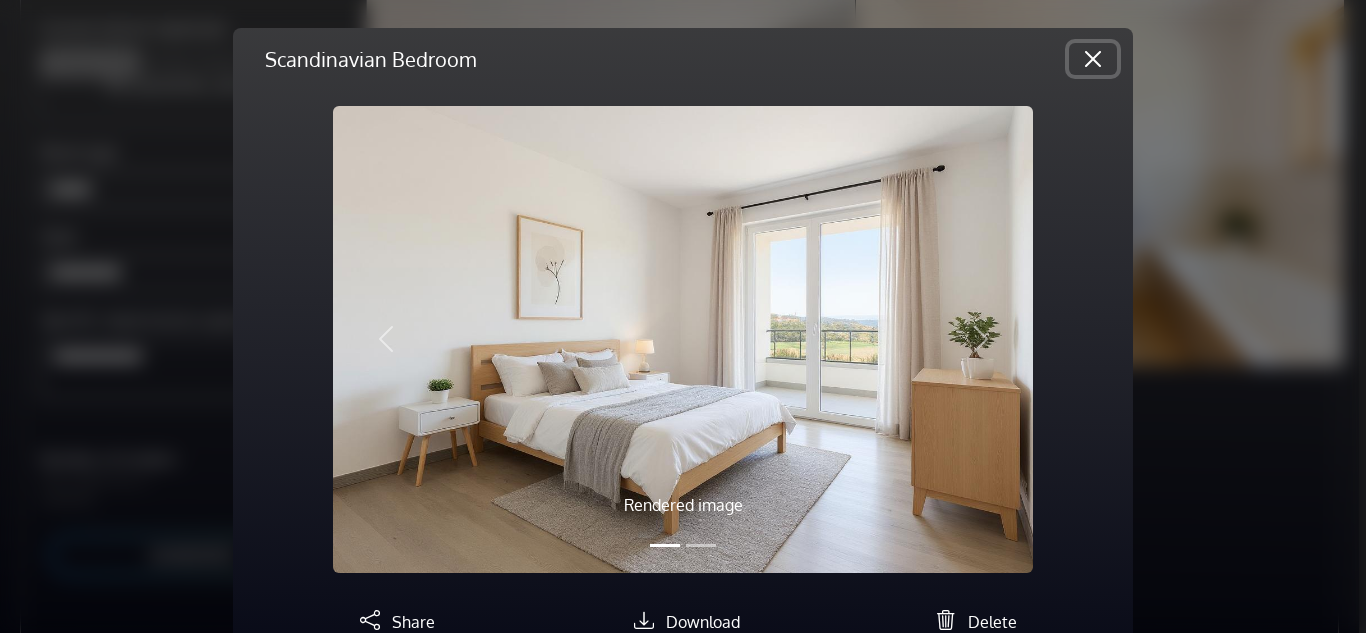 click at bounding box center [1093, 59] 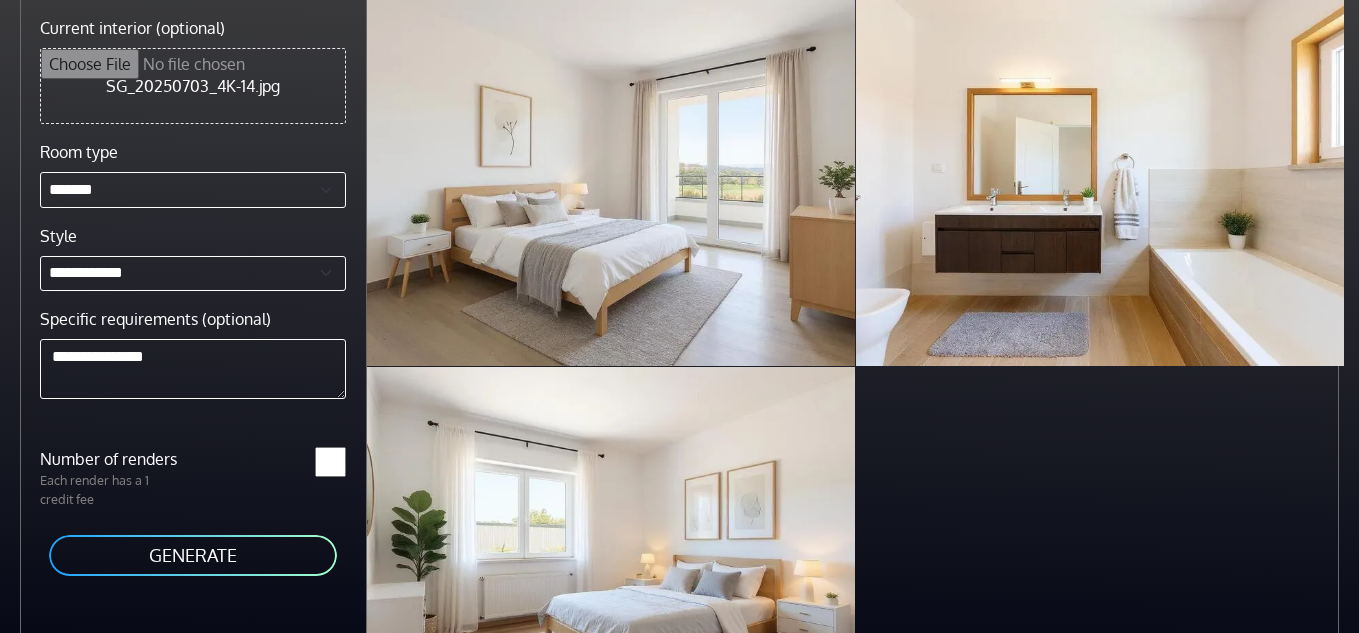 click on "Current interior (optional)" at bounding box center (193, 86) 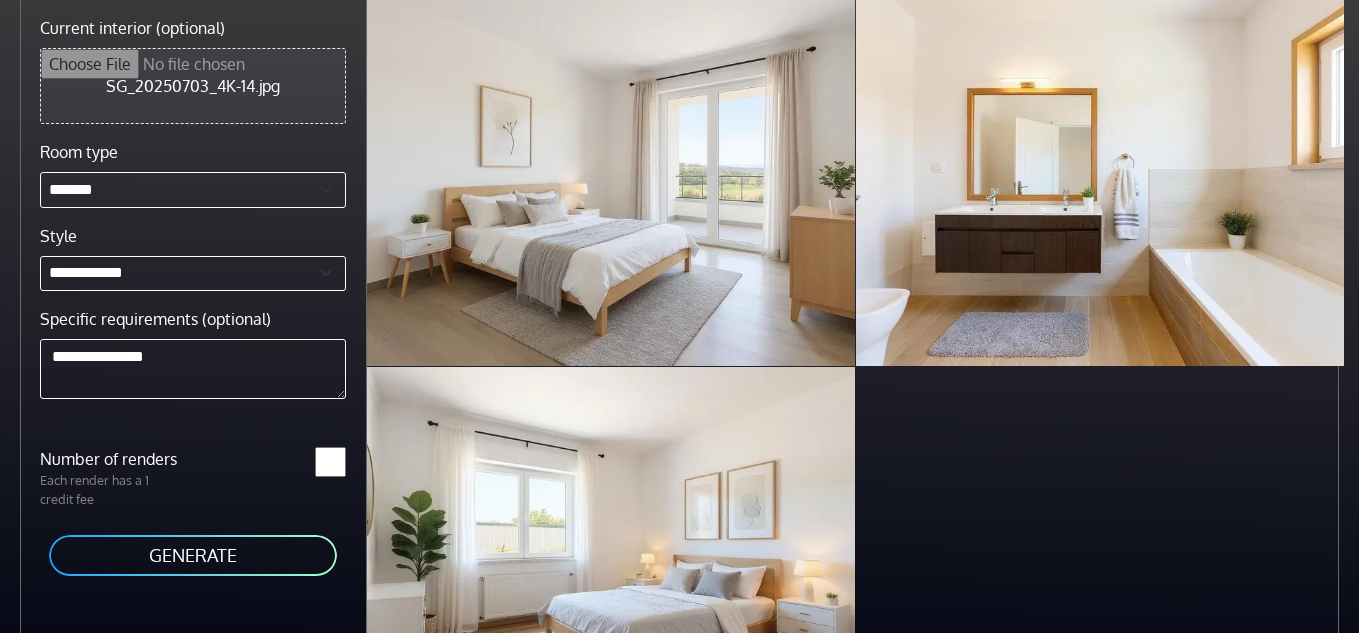 type on "**********" 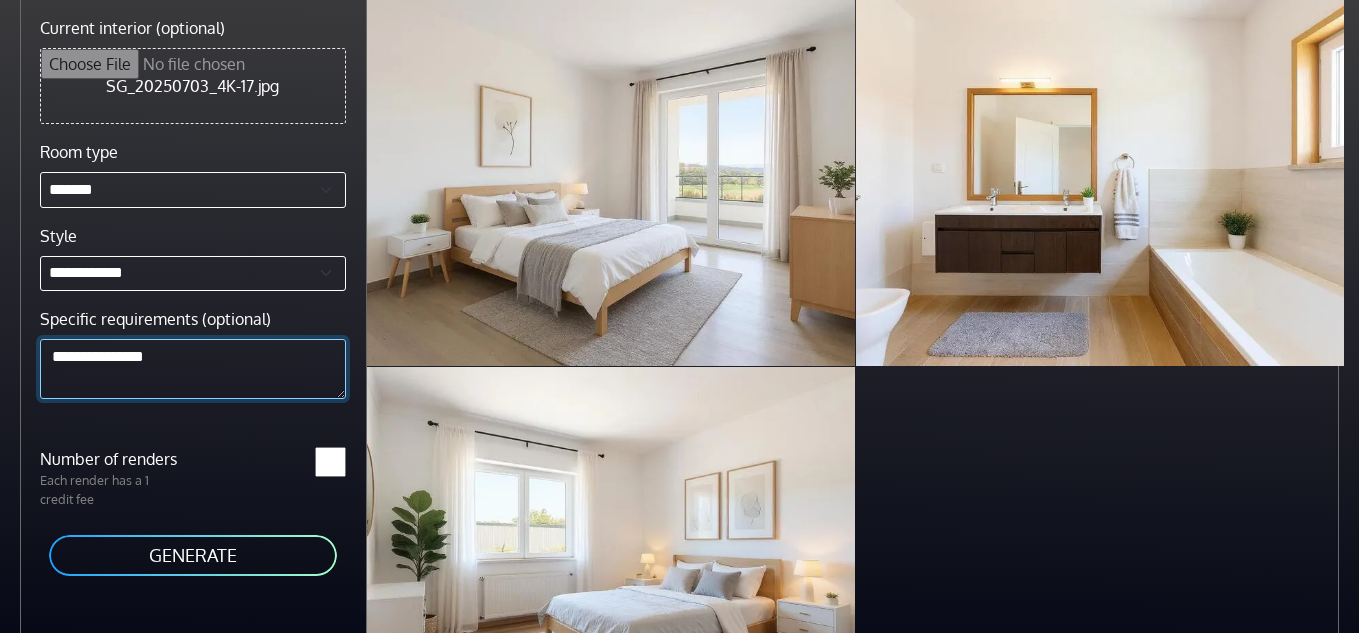 click on "**********" at bounding box center [193, 369] 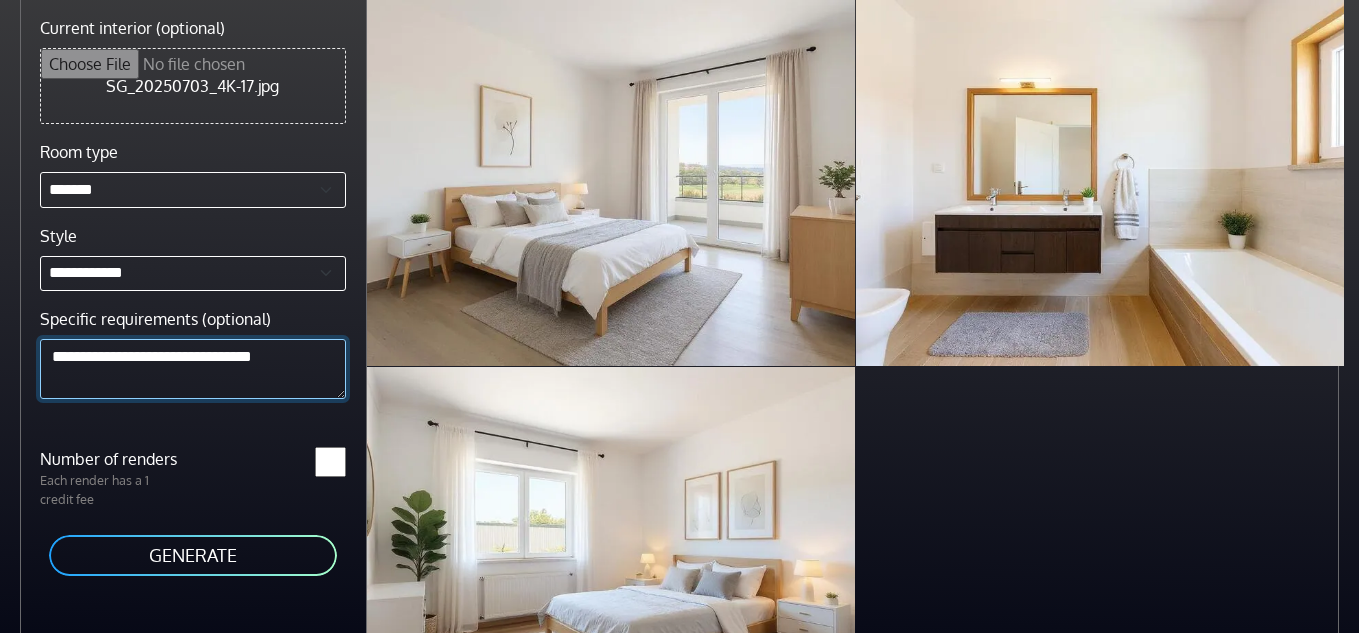 type on "**********" 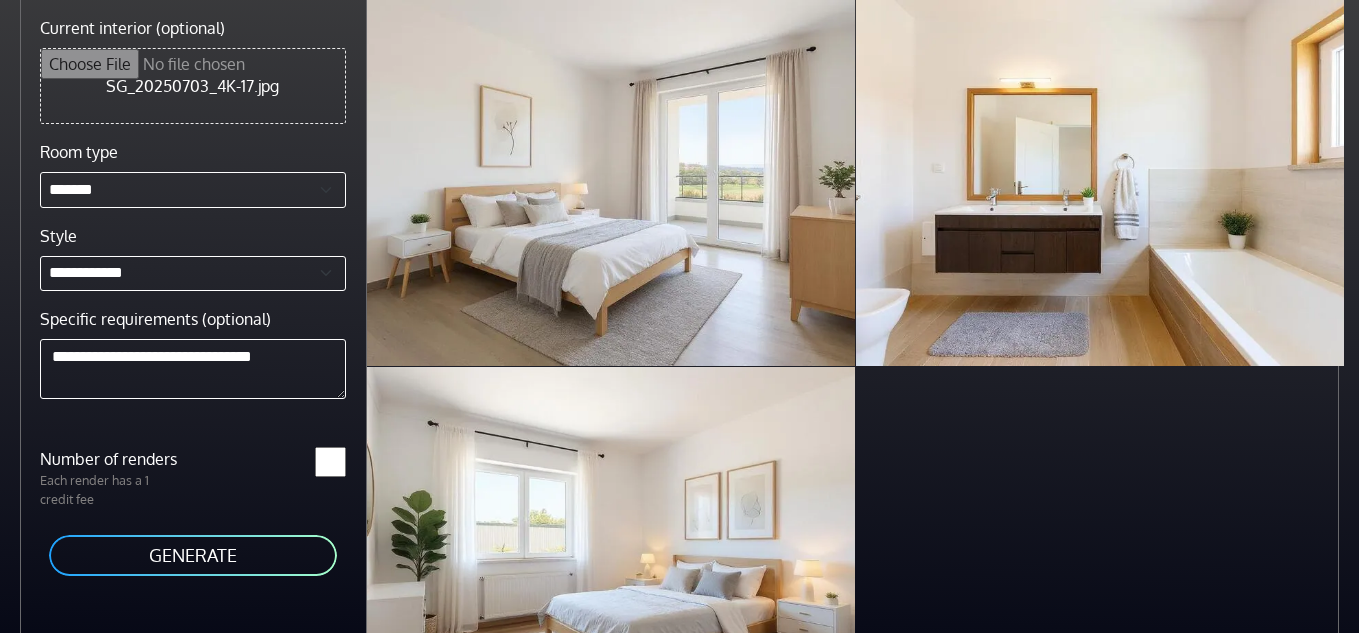 click on "GENERATE" at bounding box center [193, 555] 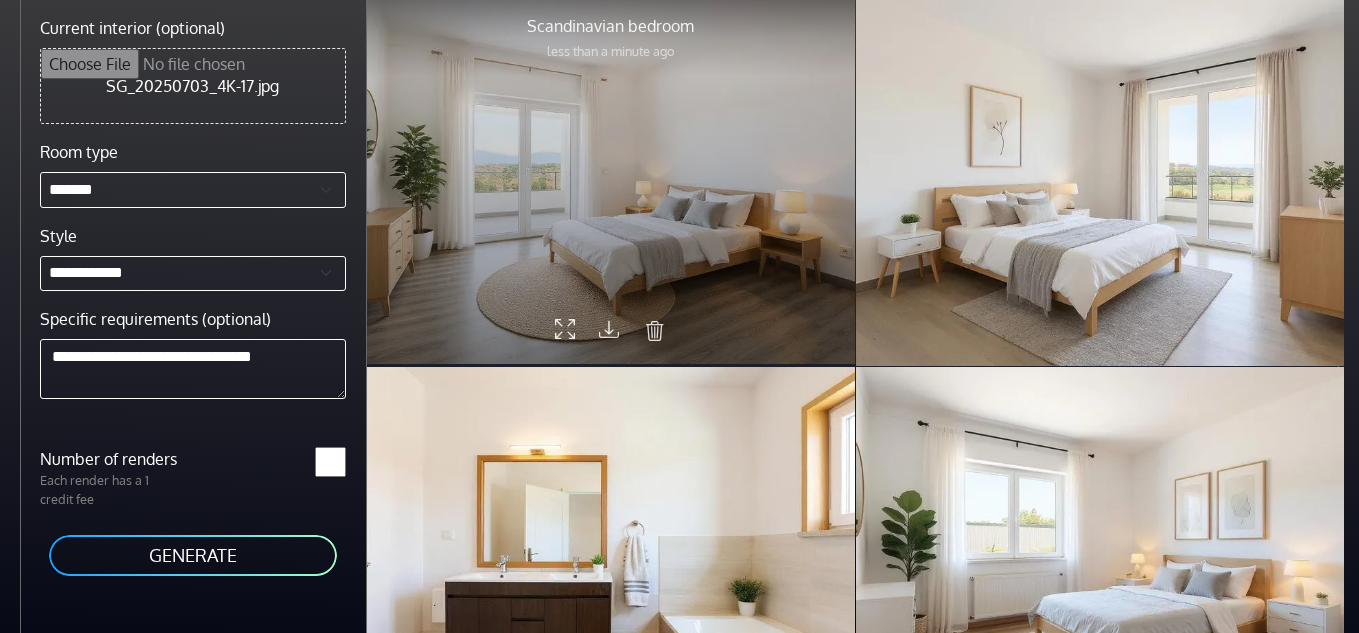 click at bounding box center (609, 329) 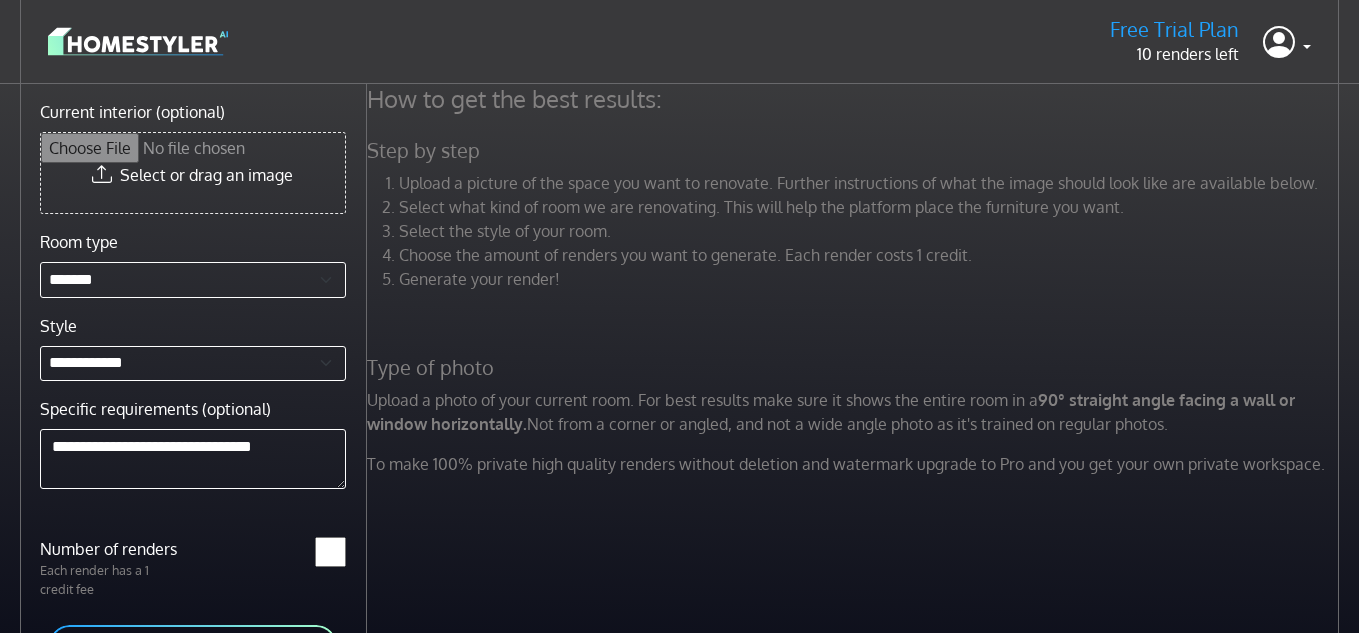 select on "*******" 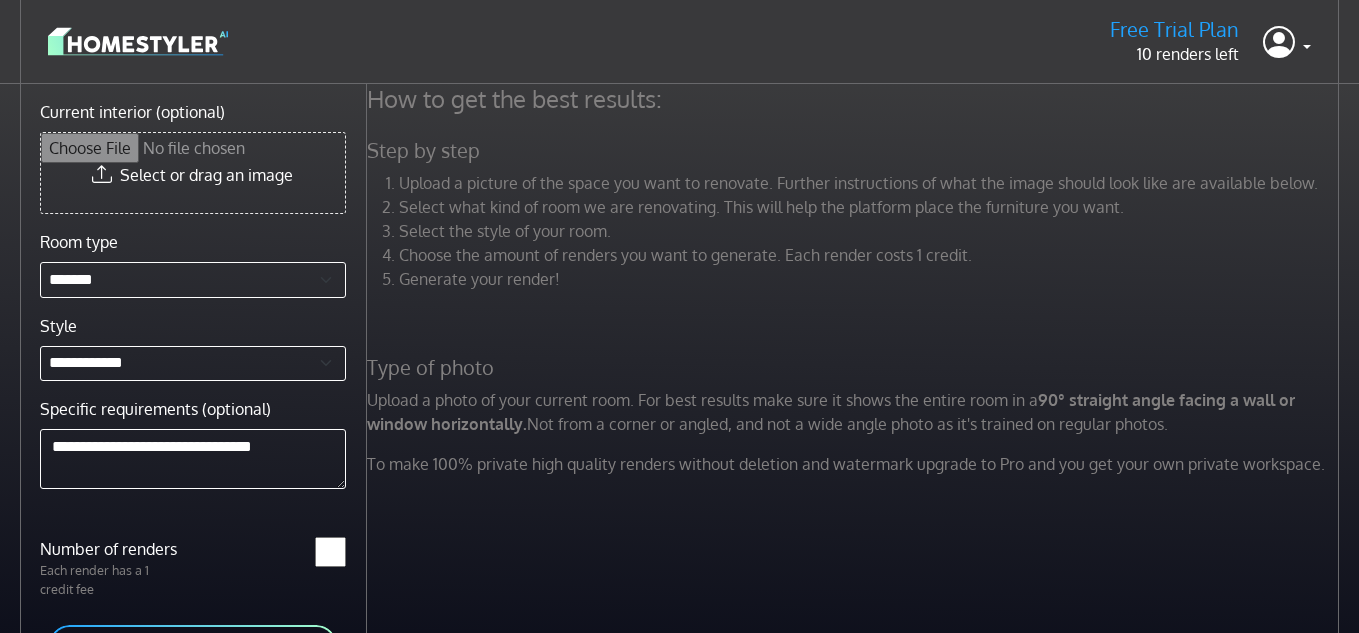 scroll, scrollTop: 84, scrollLeft: 0, axis: vertical 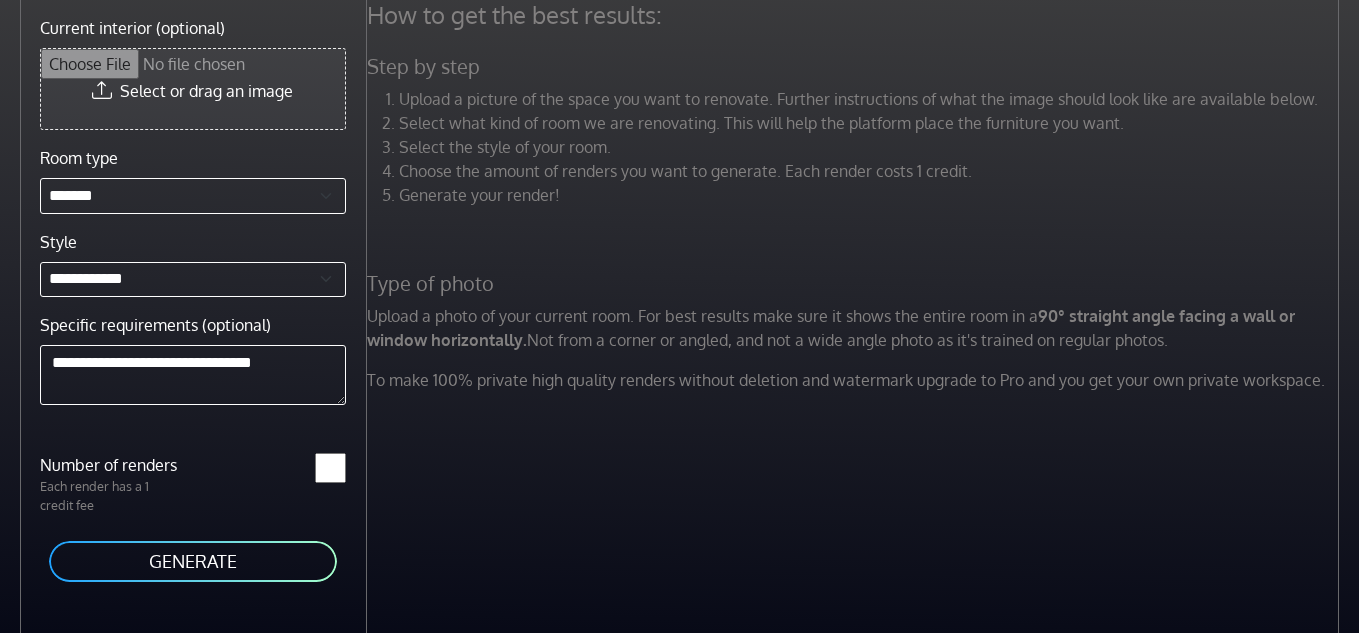 drag, startPoint x: 145, startPoint y: 90, endPoint x: 126, endPoint y: 85, distance: 19.646883 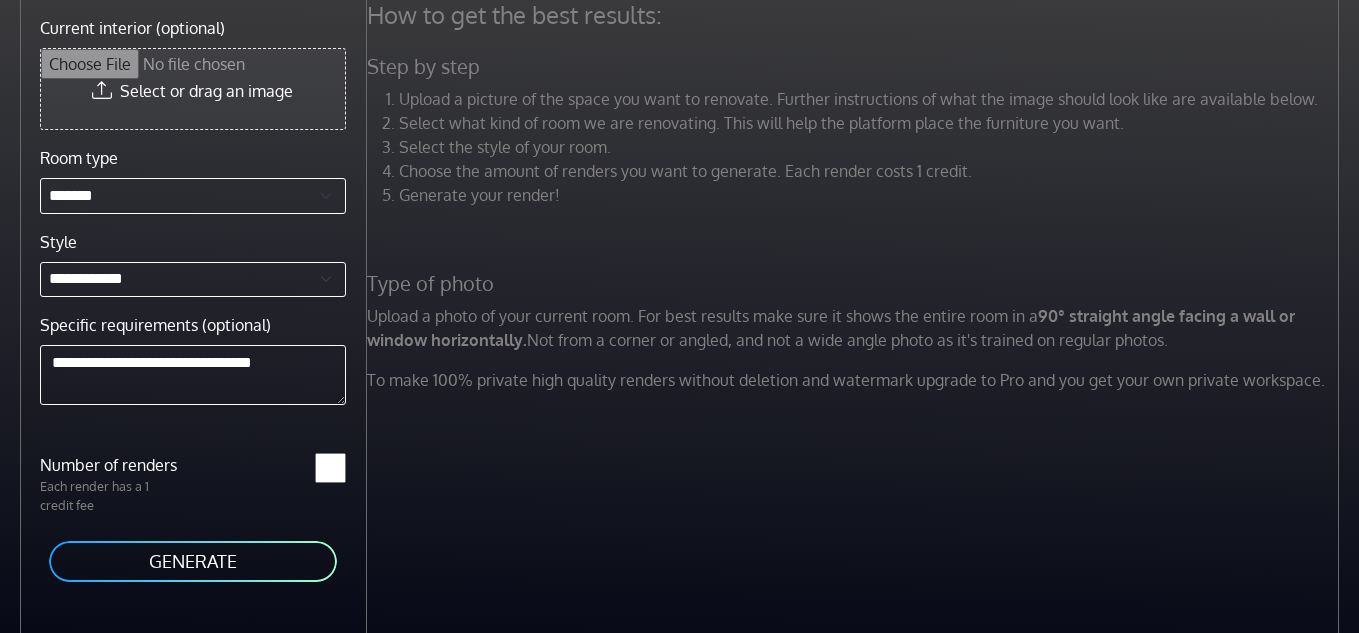 type on "**********" 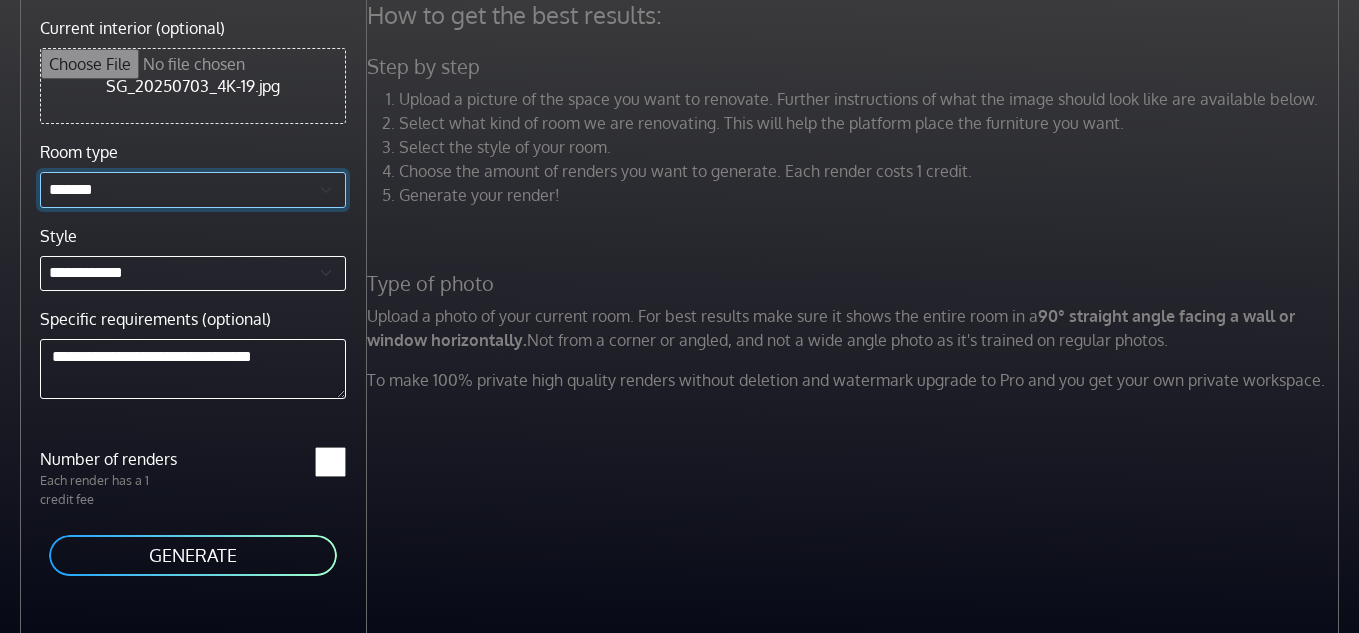 click on "**********" at bounding box center [193, 190] 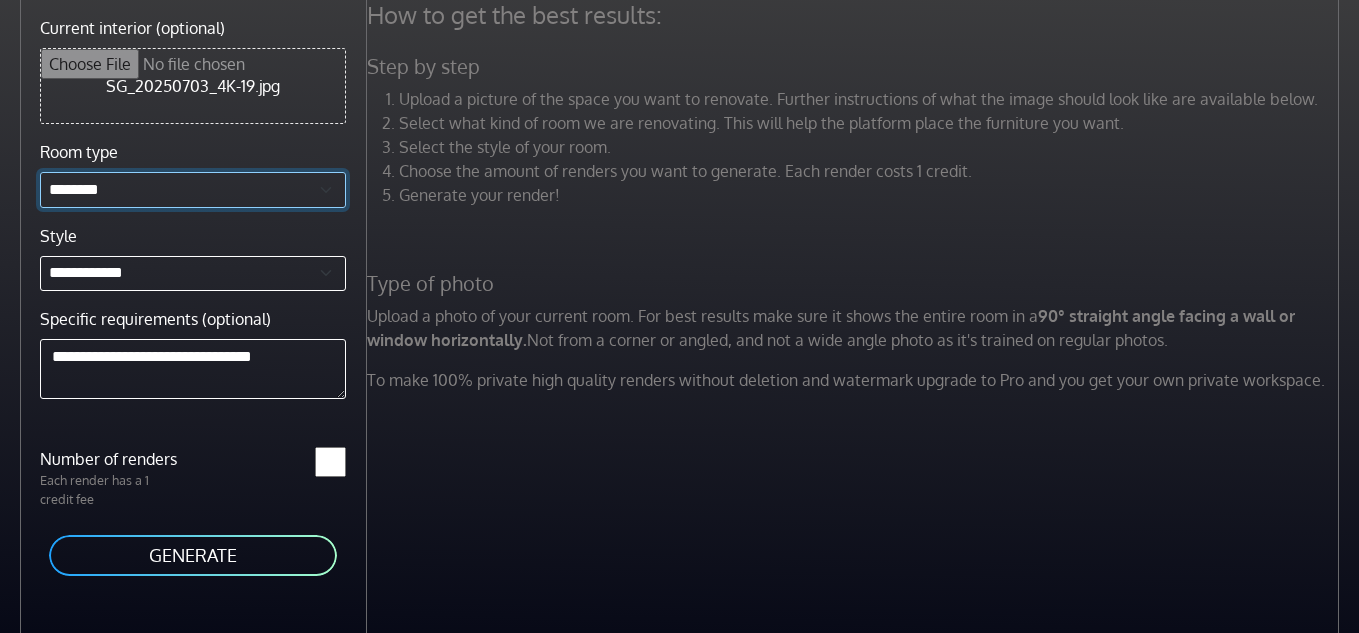 click on "**********" at bounding box center (193, 190) 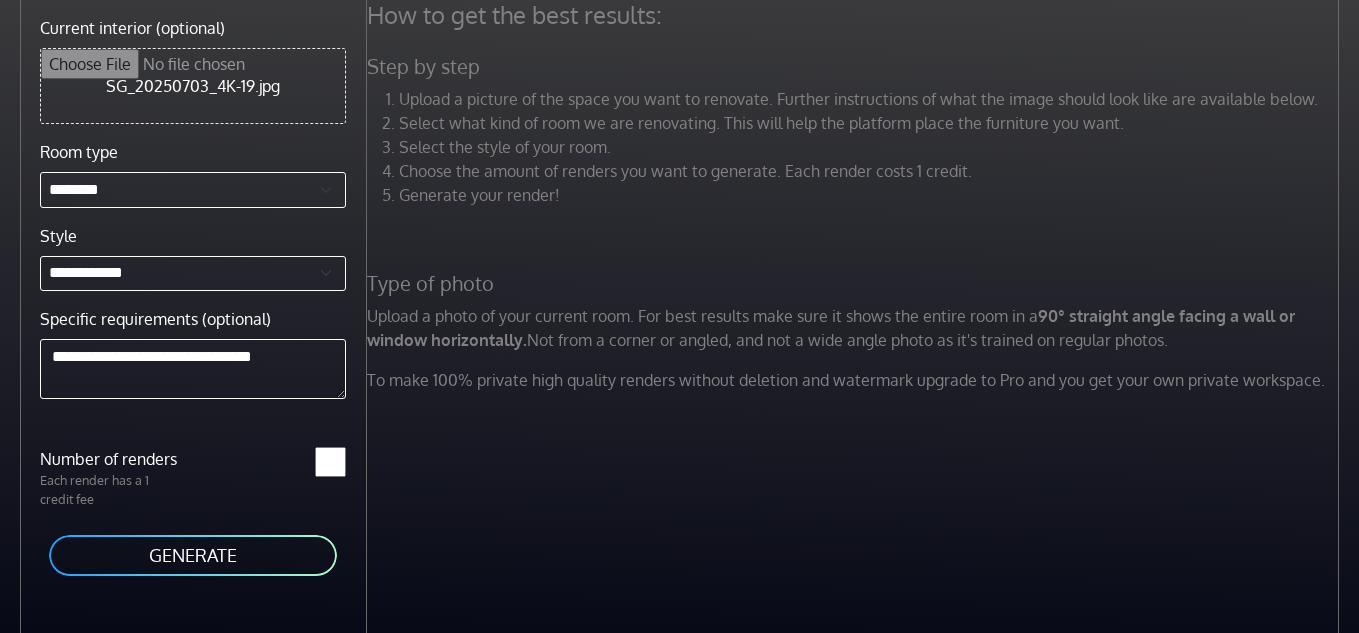 click on "GENERATE" at bounding box center (193, 555) 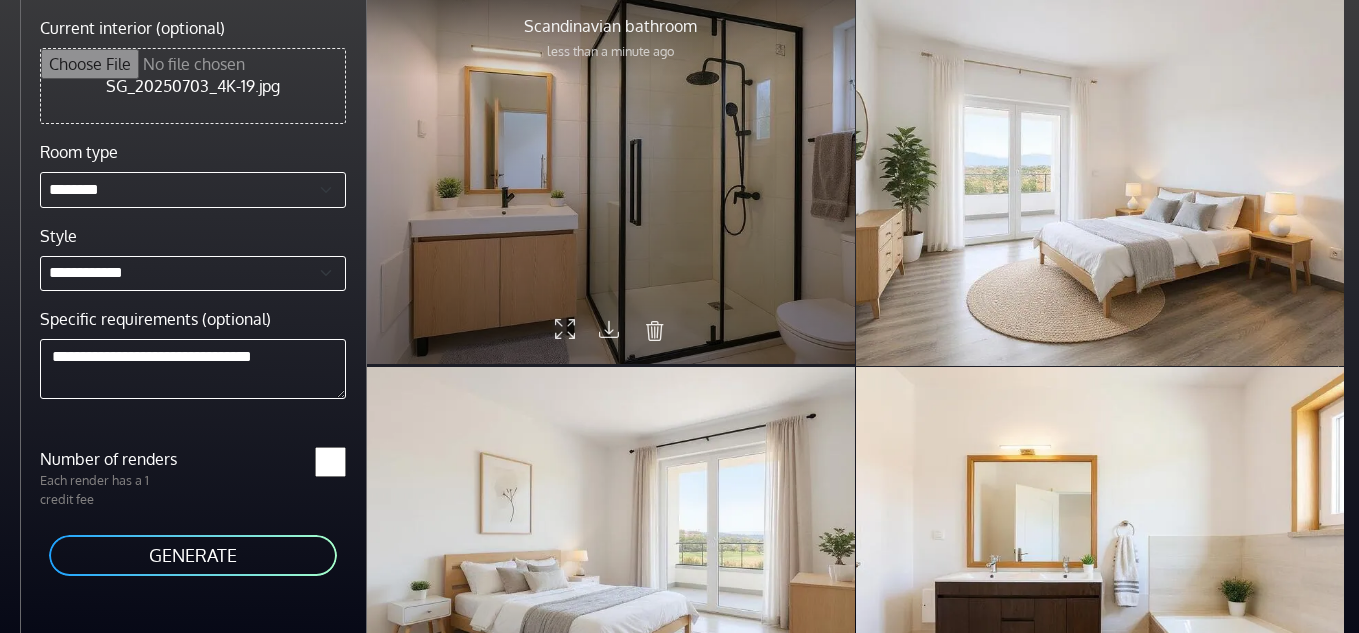 click at bounding box center [609, 329] 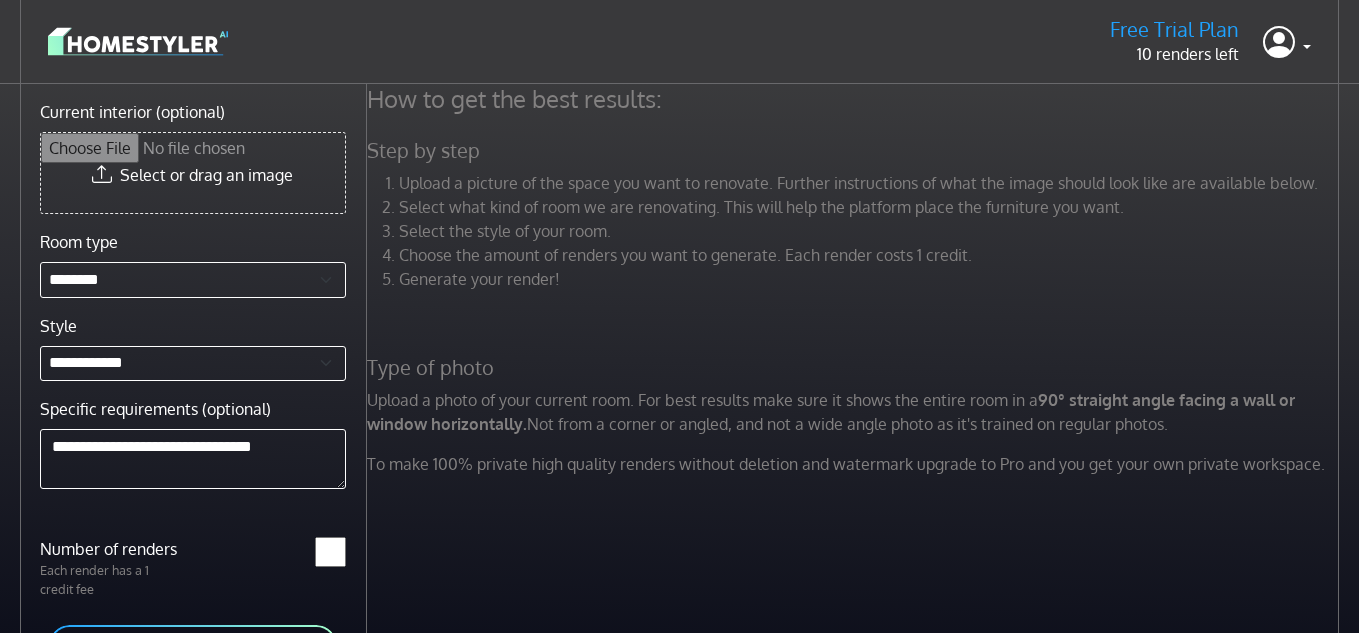select on "********" 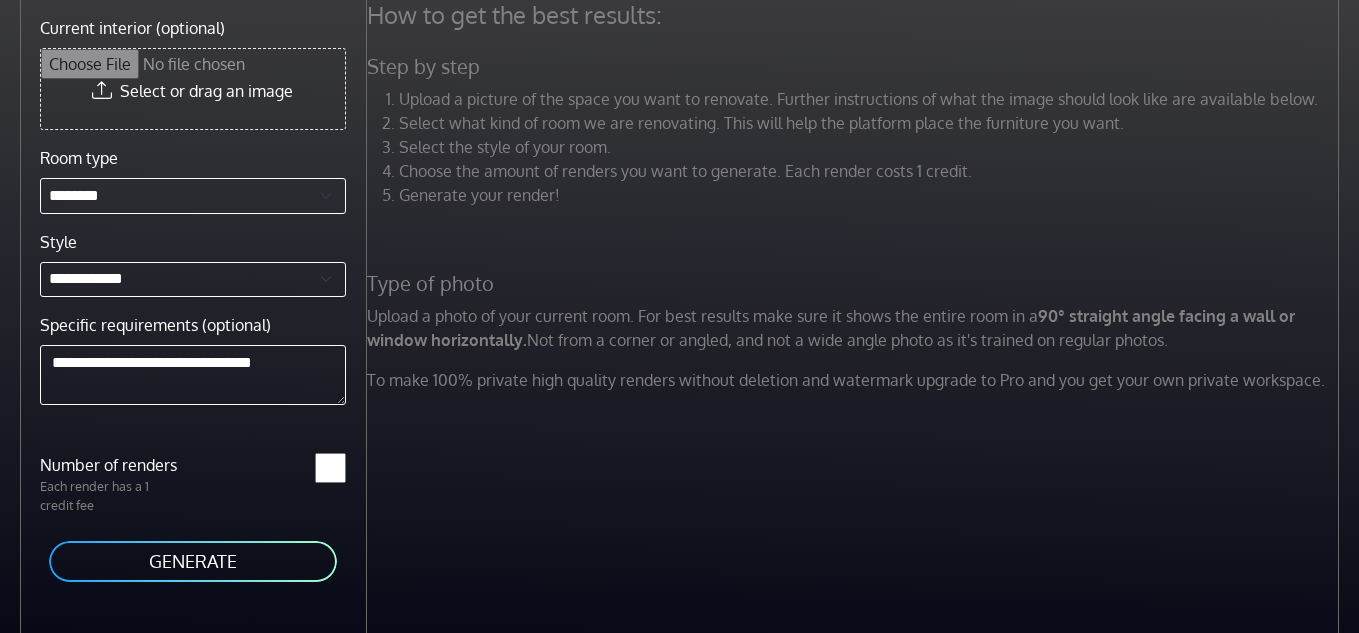 scroll, scrollTop: 84, scrollLeft: 0, axis: vertical 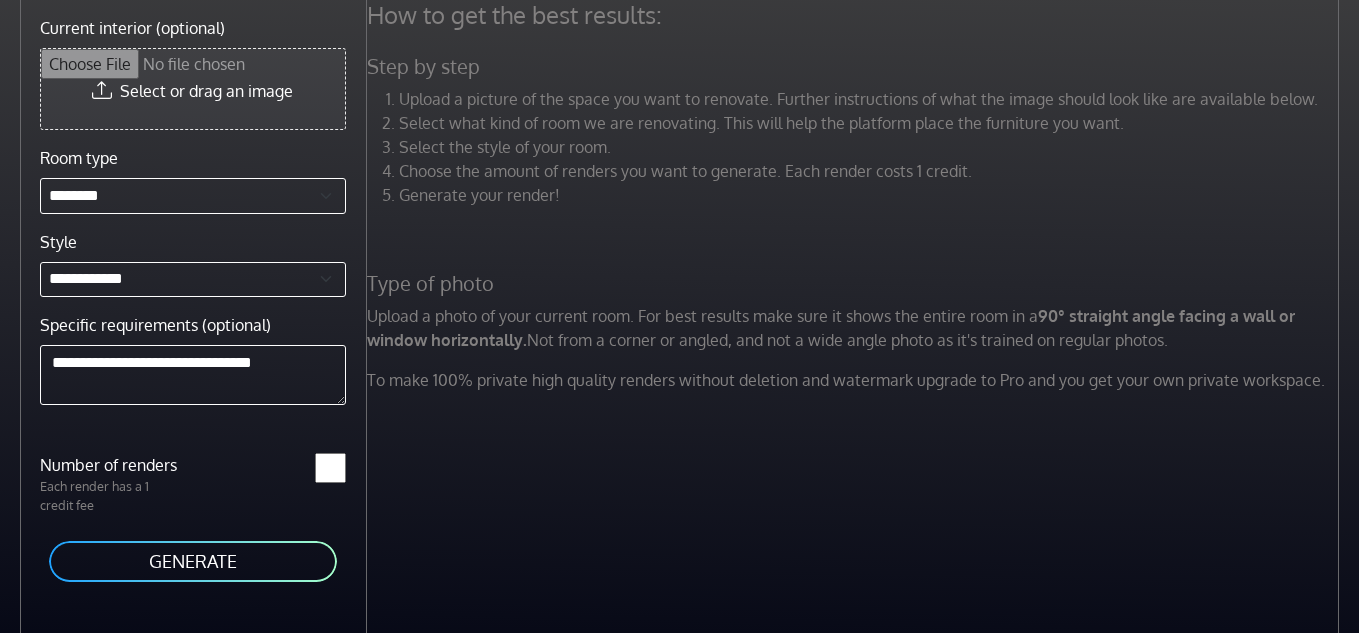 click on "Current interior (optional)" at bounding box center [193, 89] 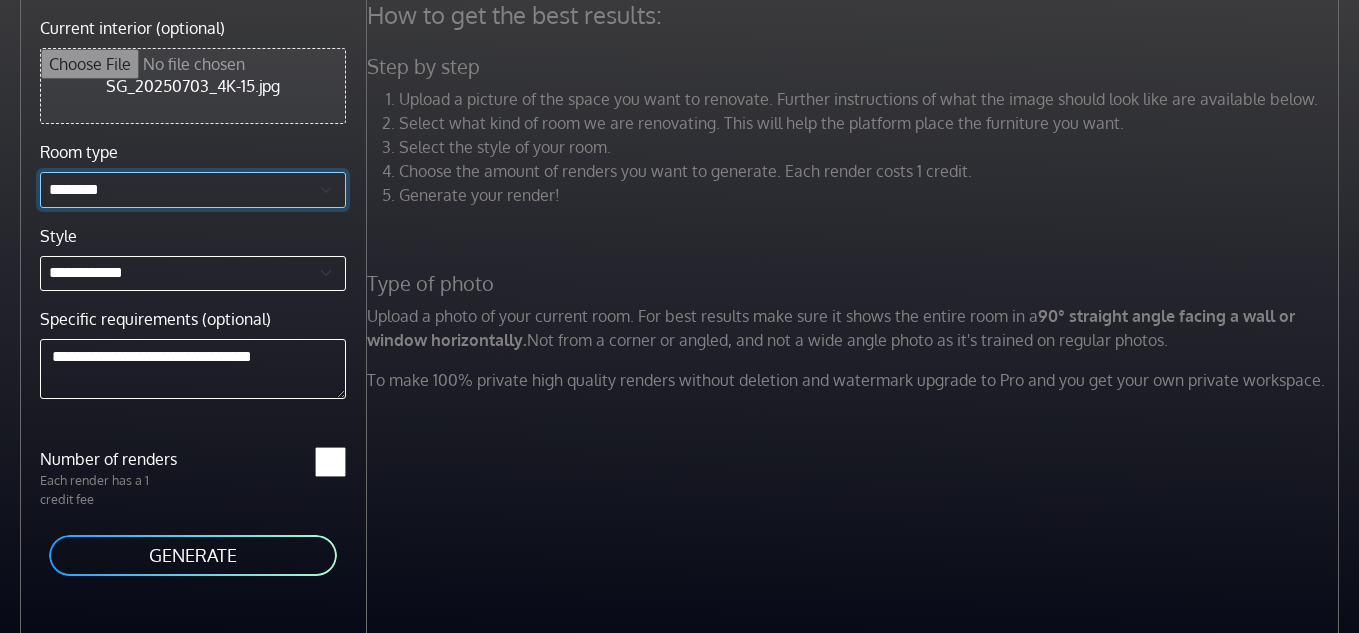 click on "**********" at bounding box center [193, 190] 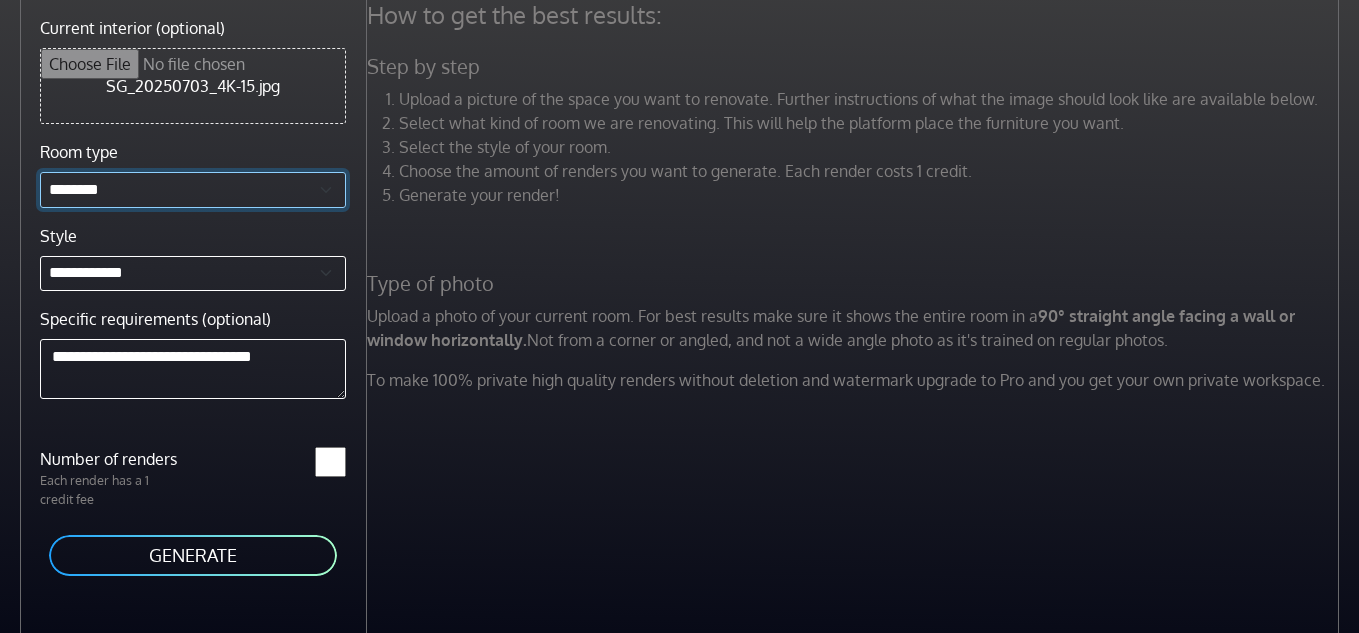 select on "*******" 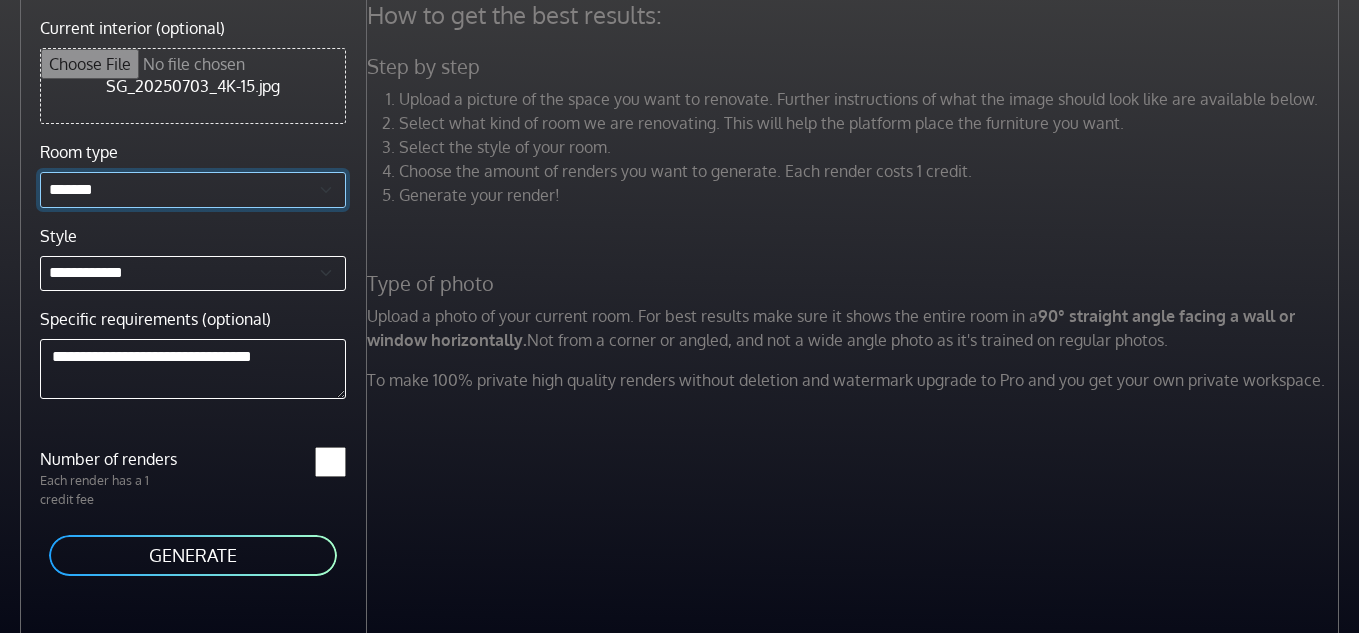 click on "**********" at bounding box center (193, 190) 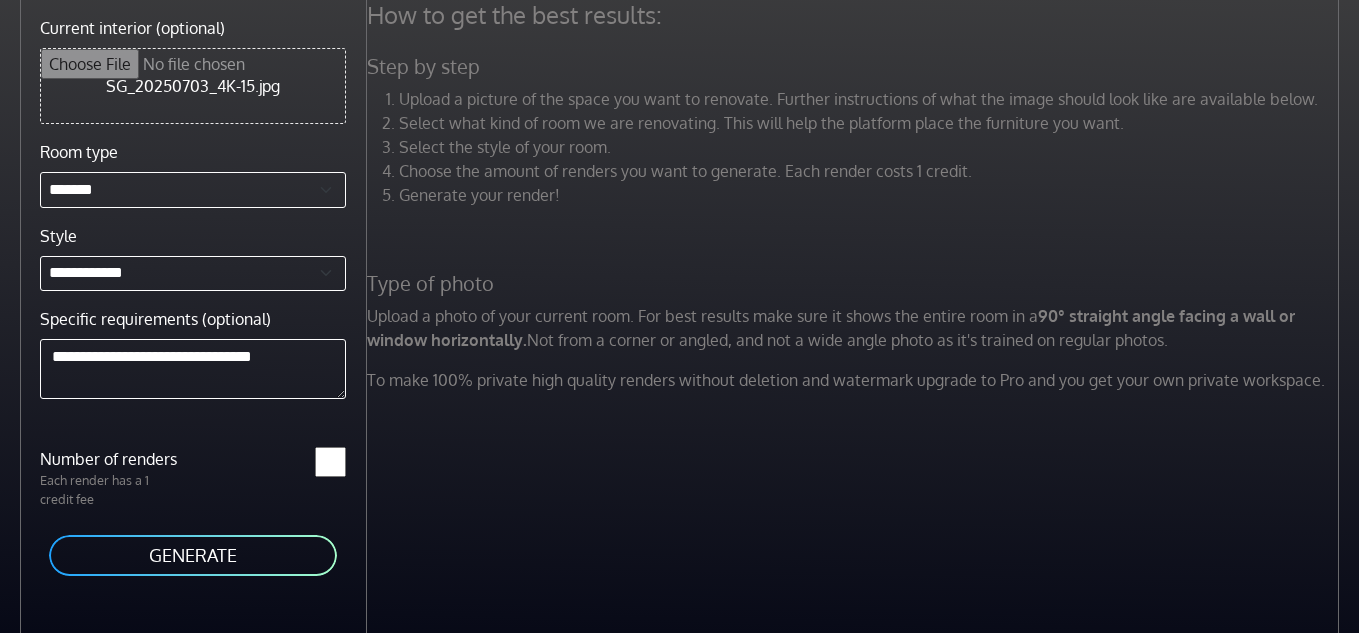 click on "GENERATE" at bounding box center [193, 555] 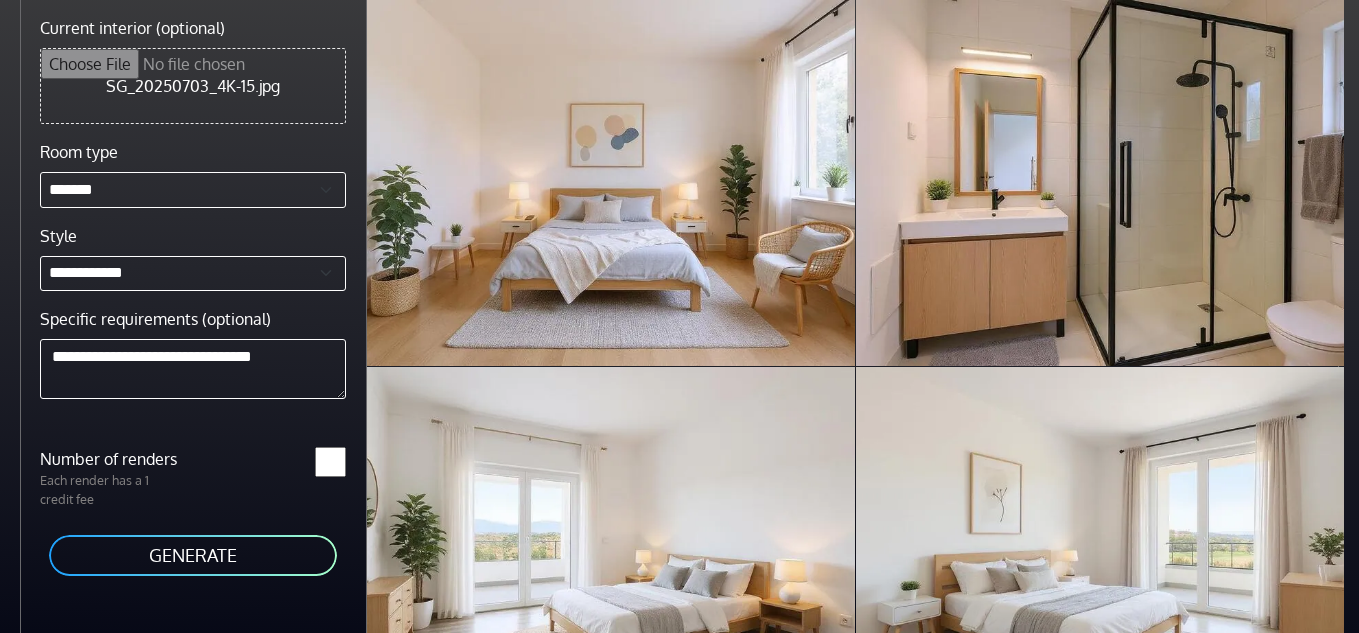 drag, startPoint x: 201, startPoint y: 548, endPoint x: 145, endPoint y: 453, distance: 110.276924 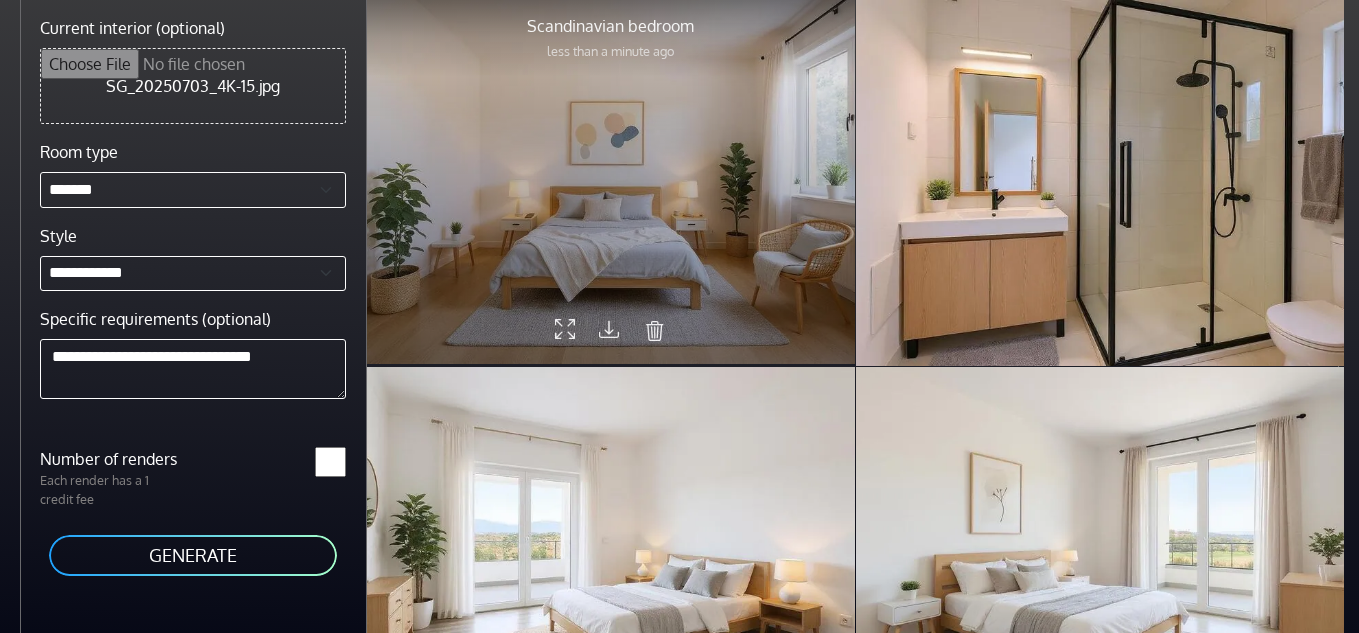 click at bounding box center (609, 329) 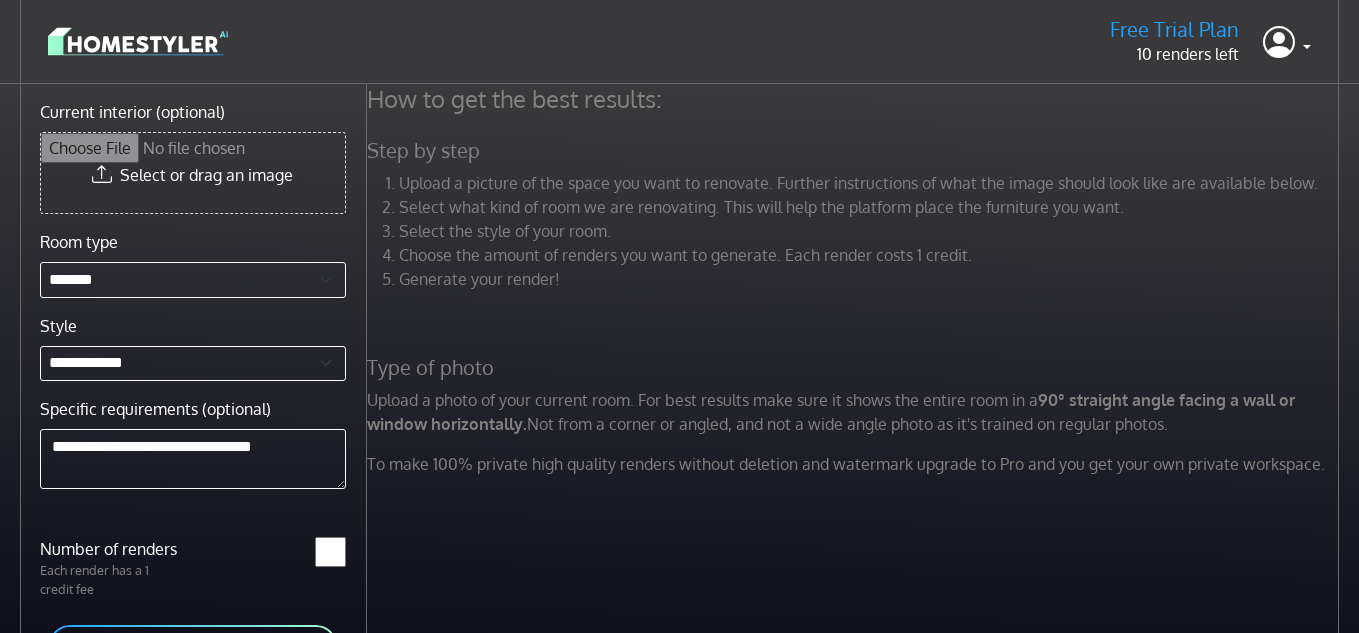 select on "*******" 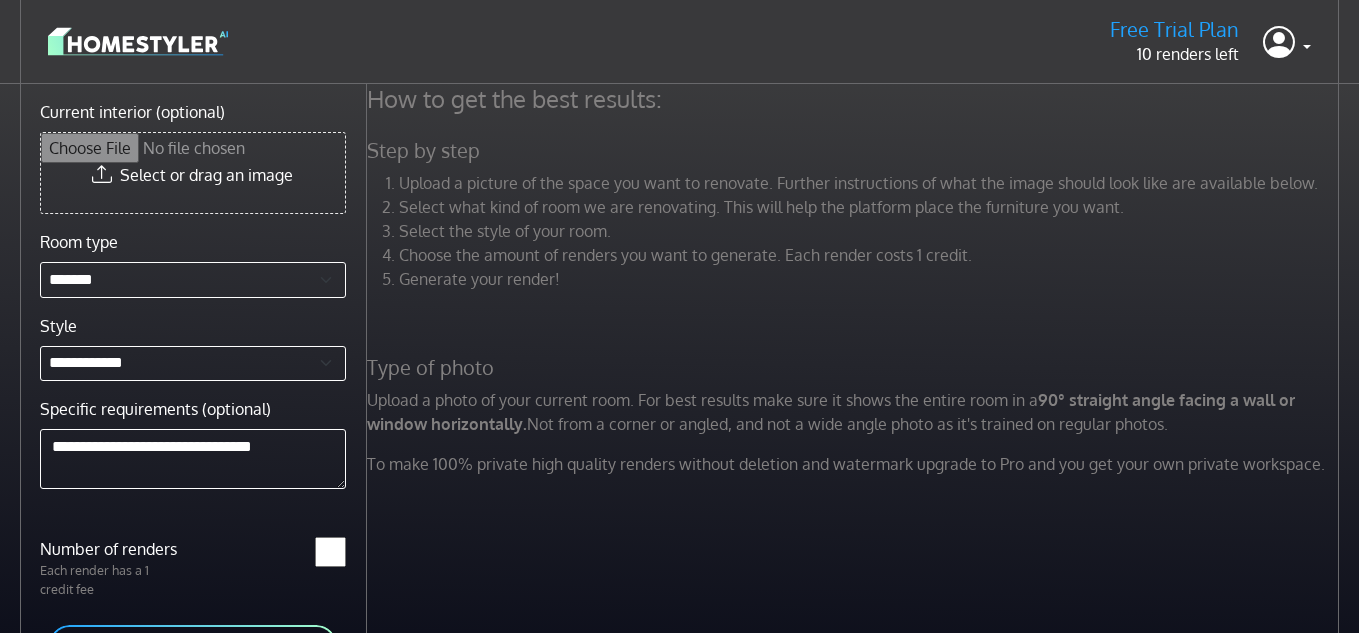scroll, scrollTop: 84, scrollLeft: 0, axis: vertical 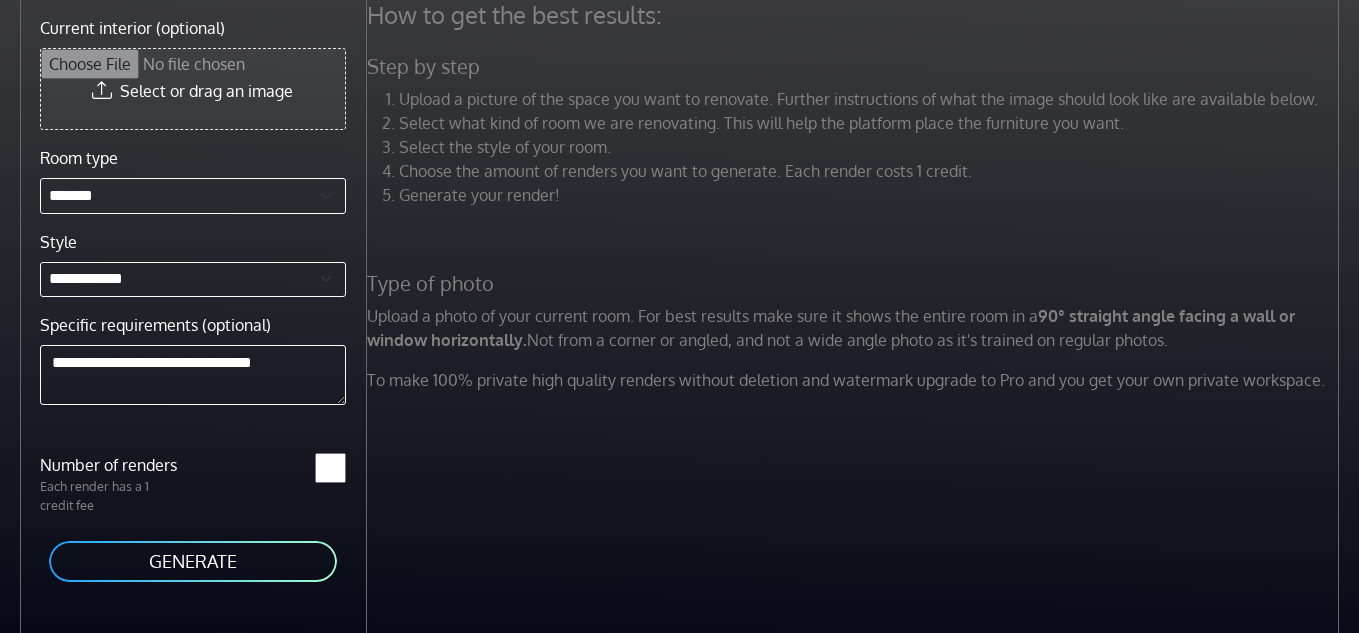 click on "Current interior (optional)" at bounding box center (193, 89) 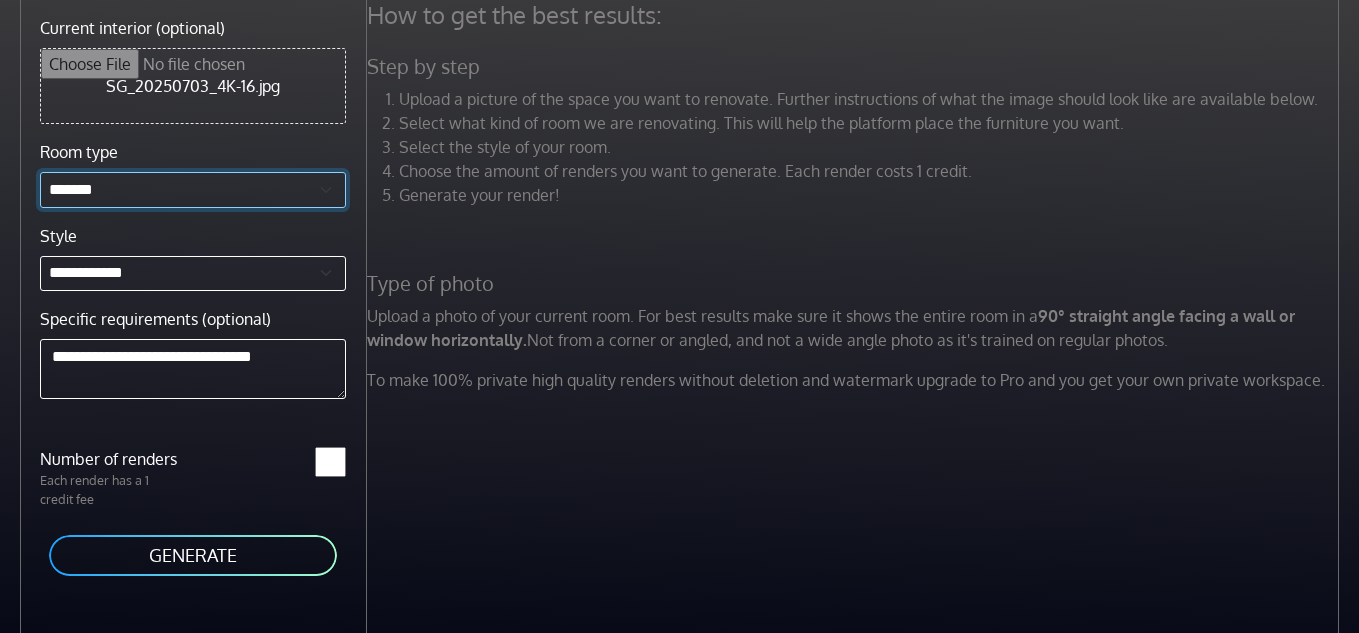 click on "**********" at bounding box center (193, 190) 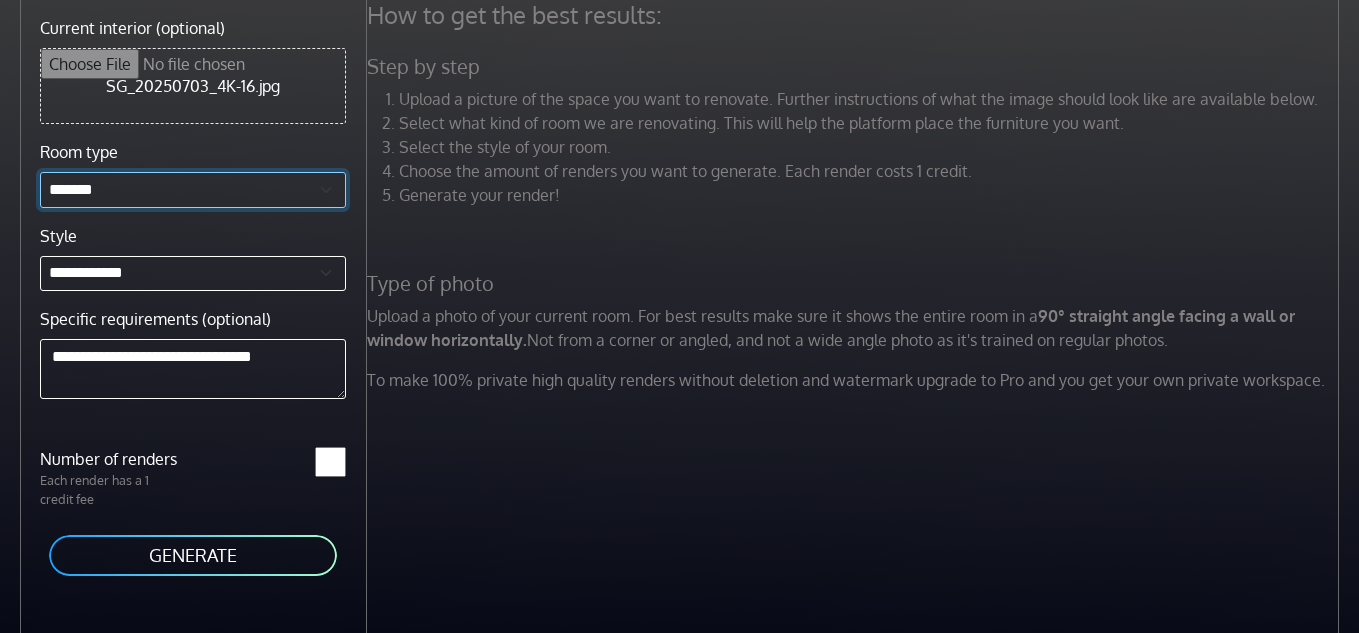 select on "********" 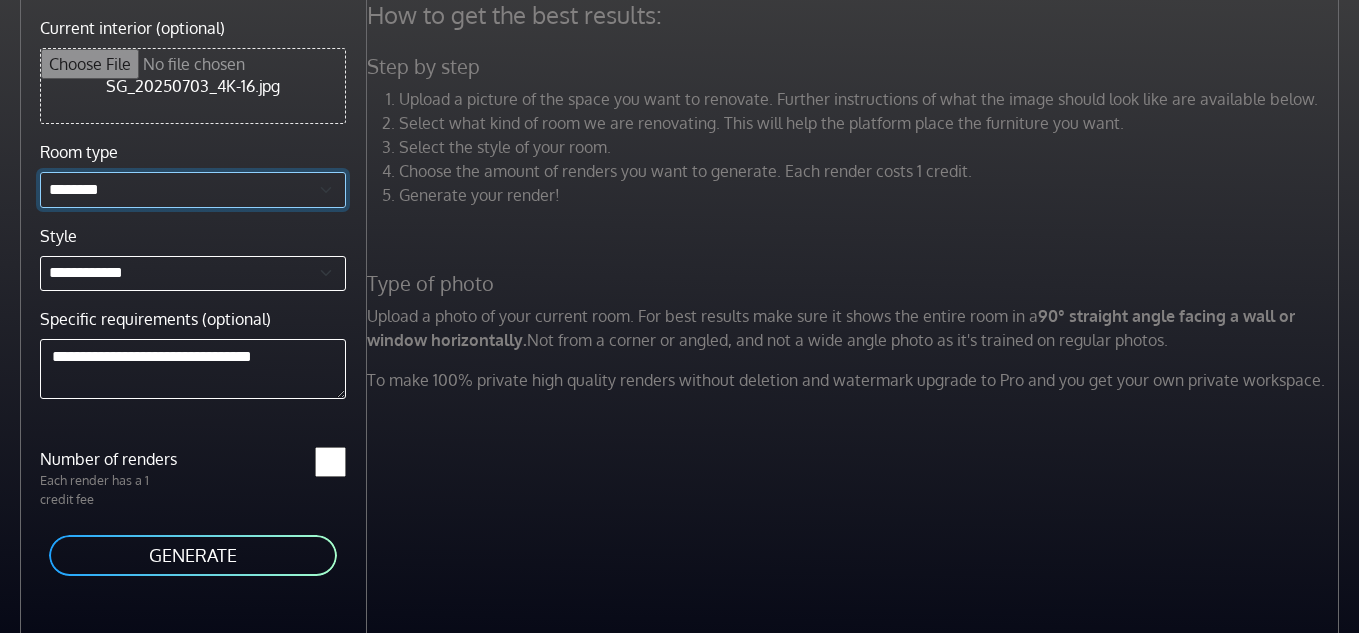 click on "**********" at bounding box center [193, 190] 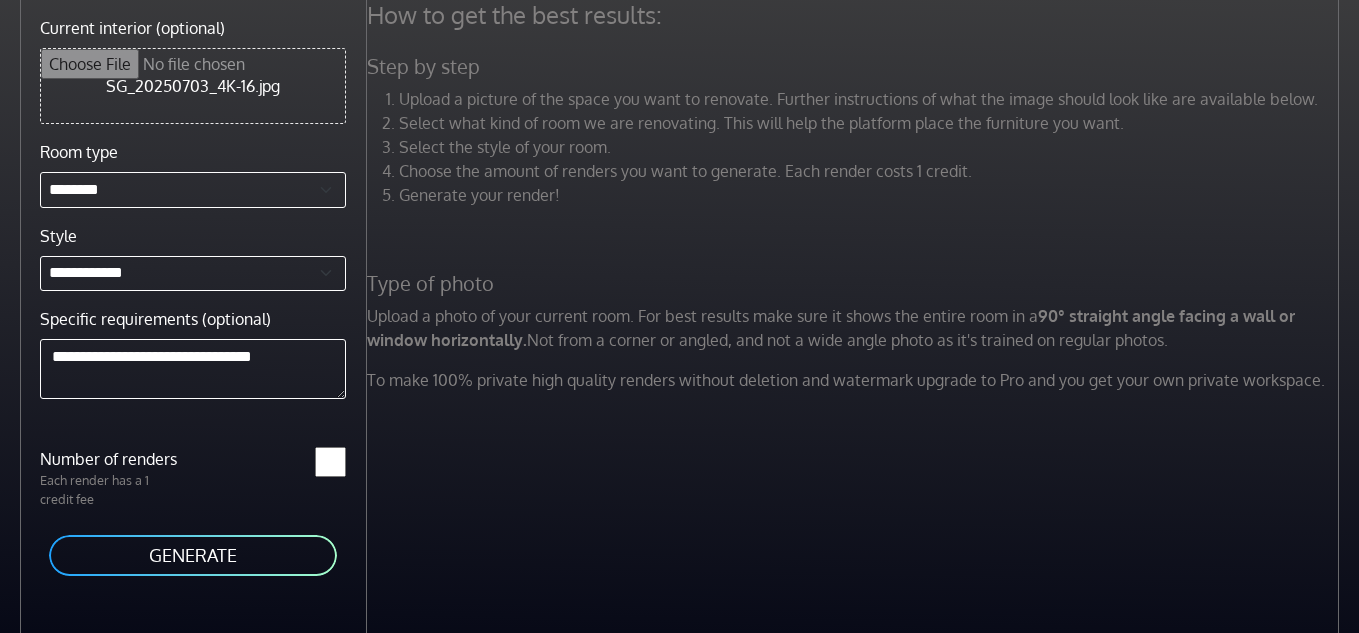 click on "GENERATE" at bounding box center (193, 555) 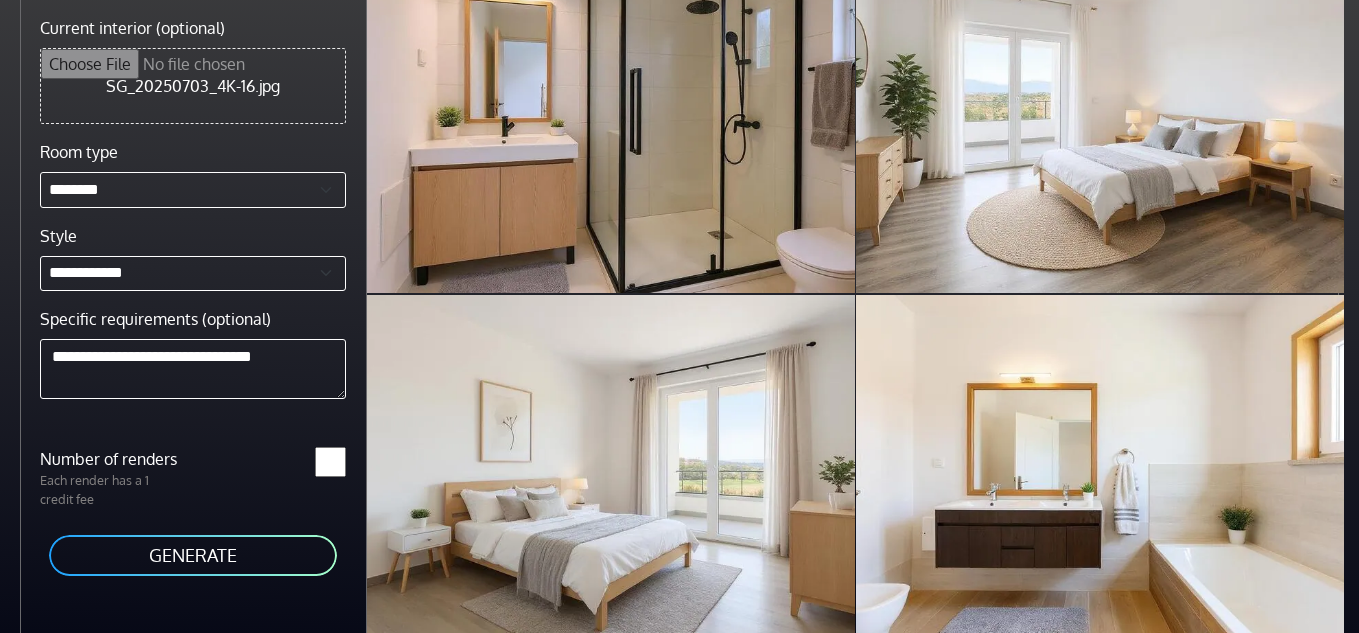 scroll, scrollTop: 443, scrollLeft: 0, axis: vertical 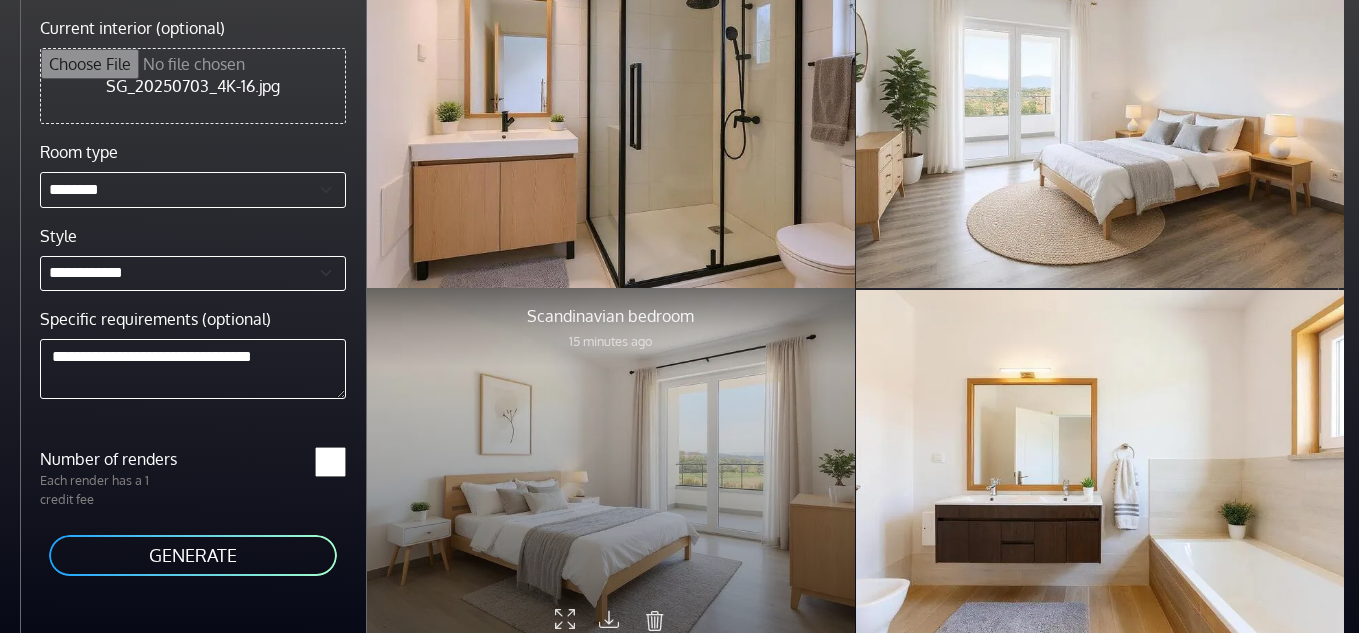 click at bounding box center [609, 619] 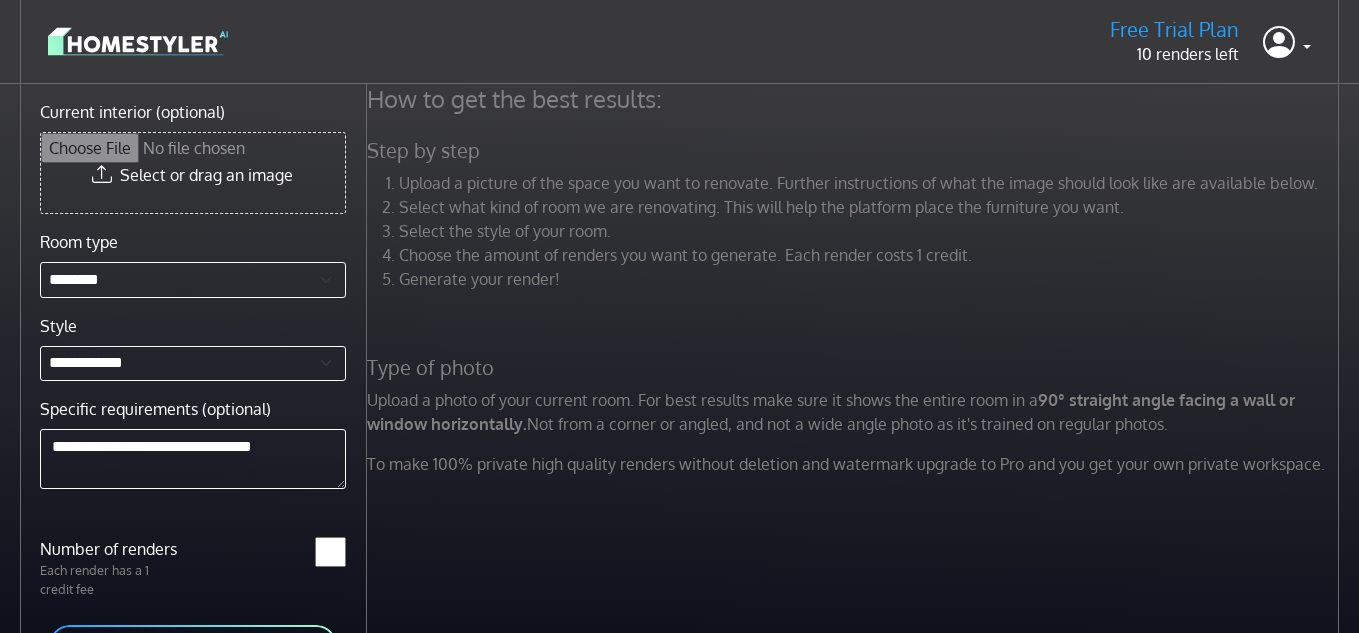 select on "********" 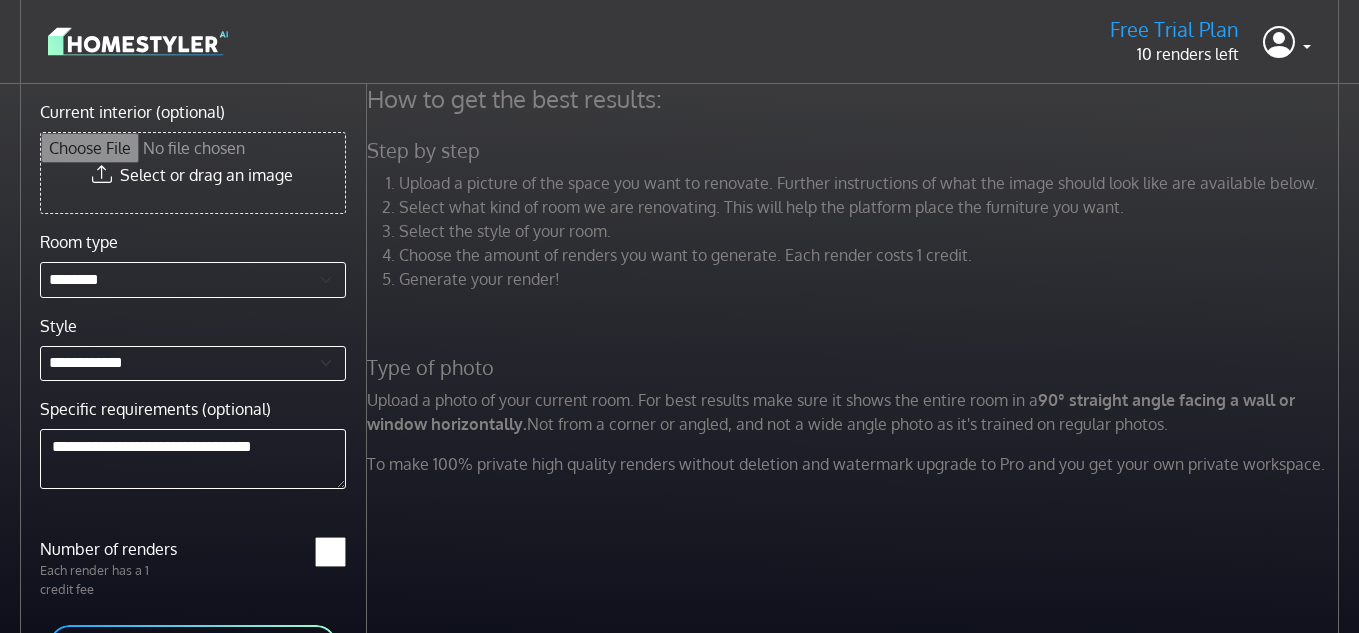 scroll, scrollTop: 84, scrollLeft: 0, axis: vertical 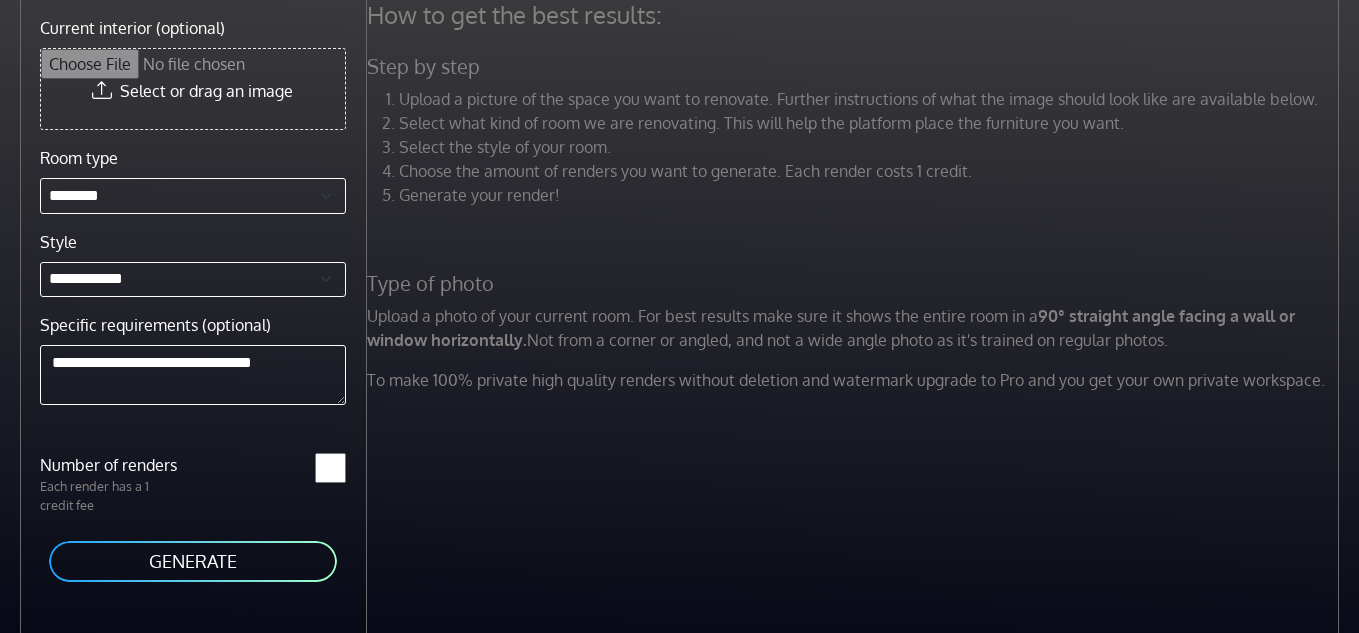 click on "Current interior (optional)" at bounding box center (193, 89) 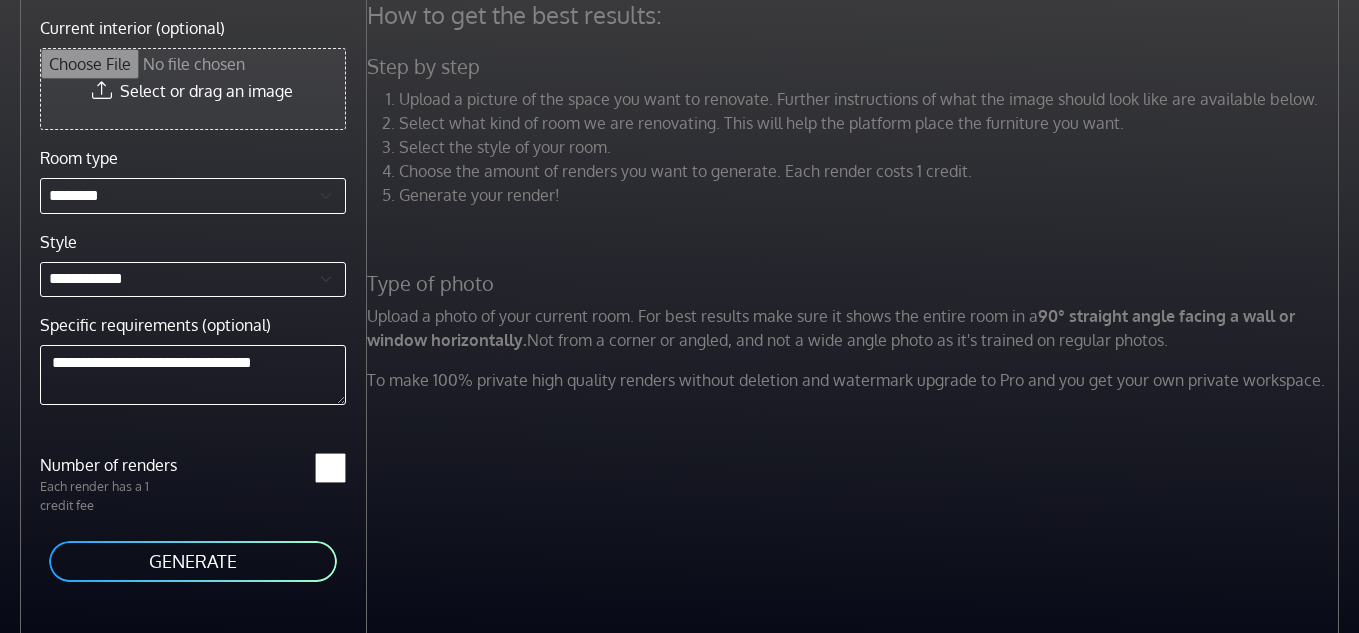 click on "Current interior (optional)" at bounding box center [193, 89] 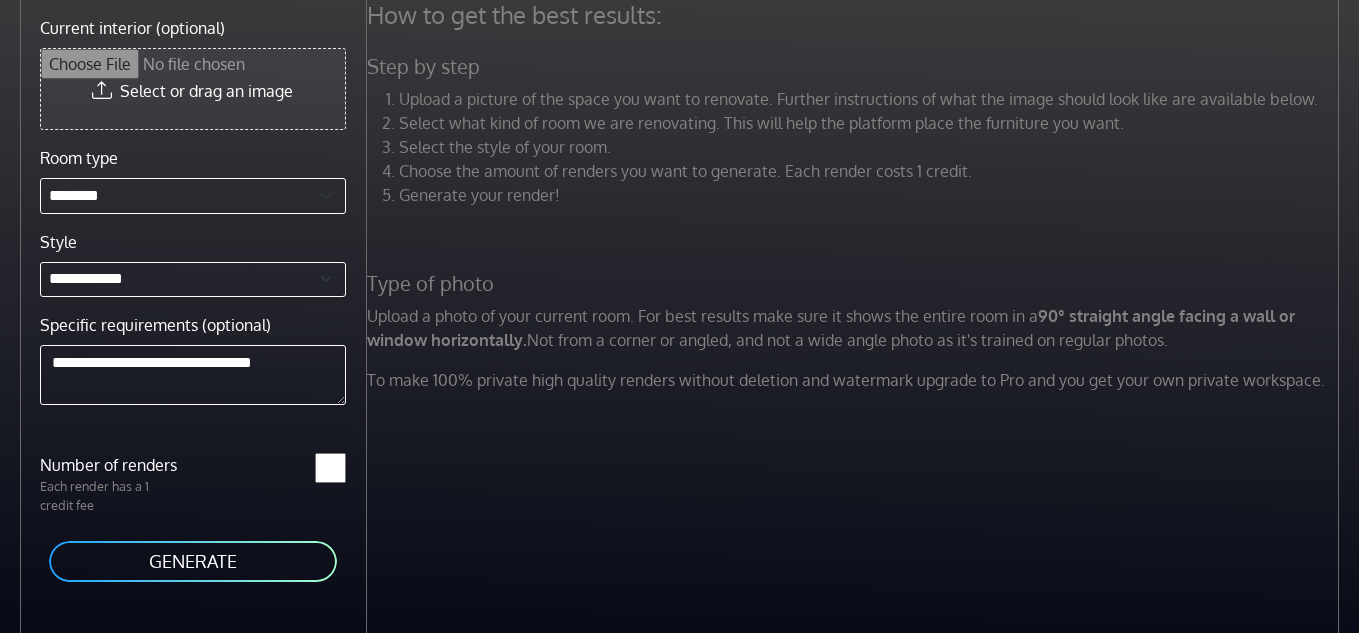 type 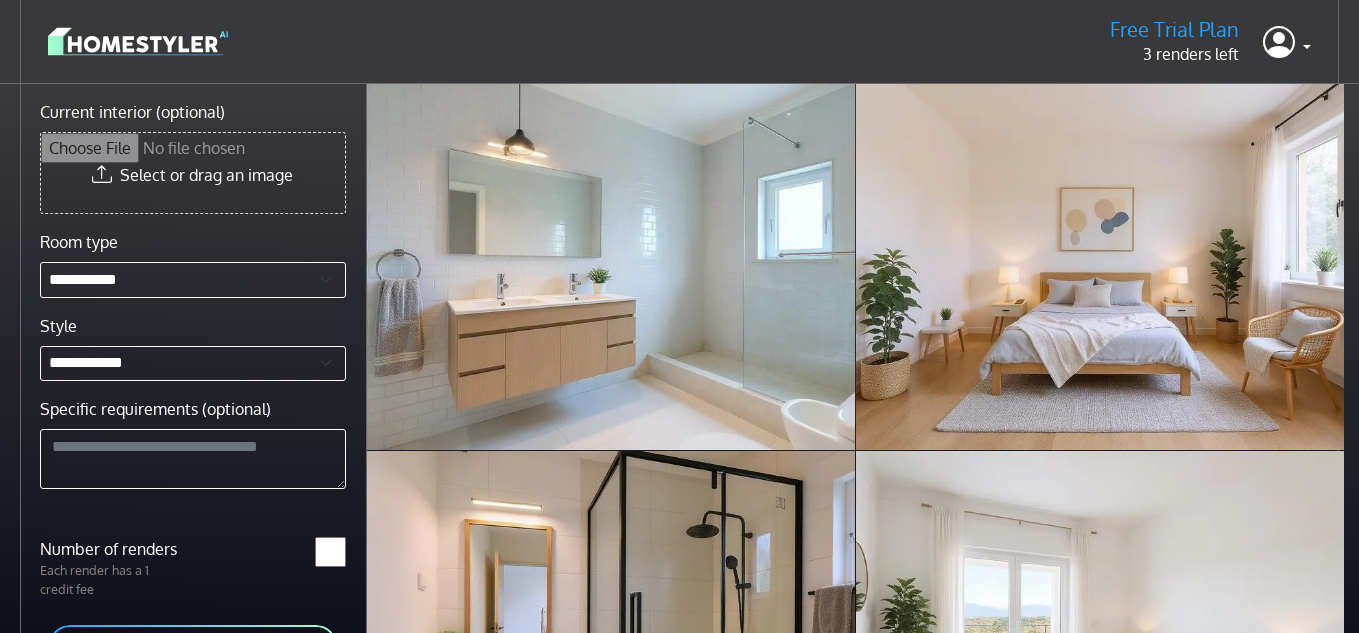 scroll, scrollTop: 0, scrollLeft: 0, axis: both 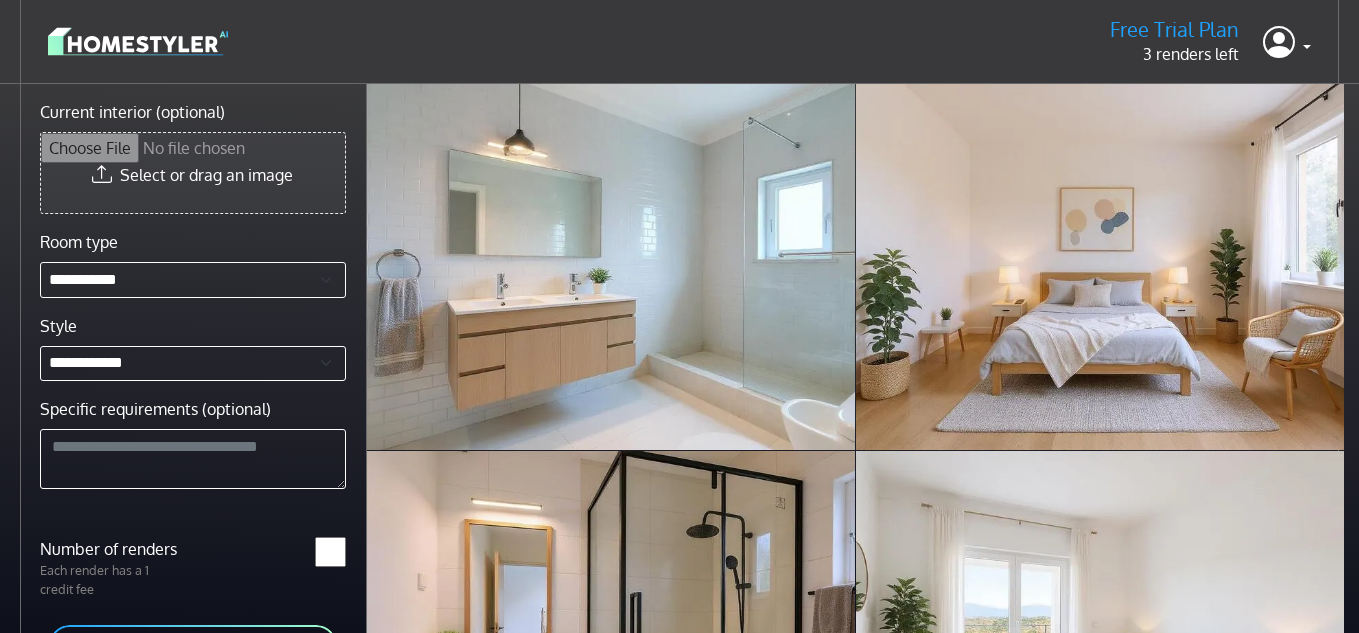 click on "Current interior (optional)" at bounding box center (193, 173) 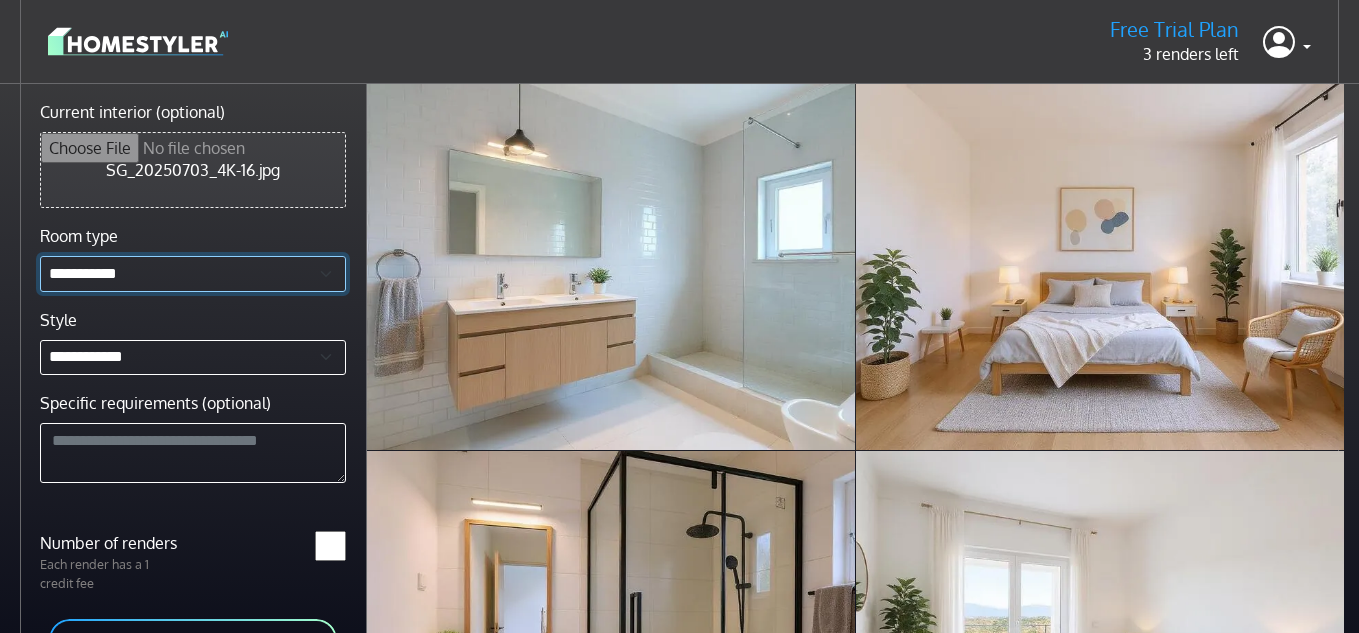 click on "**********" at bounding box center (193, 274) 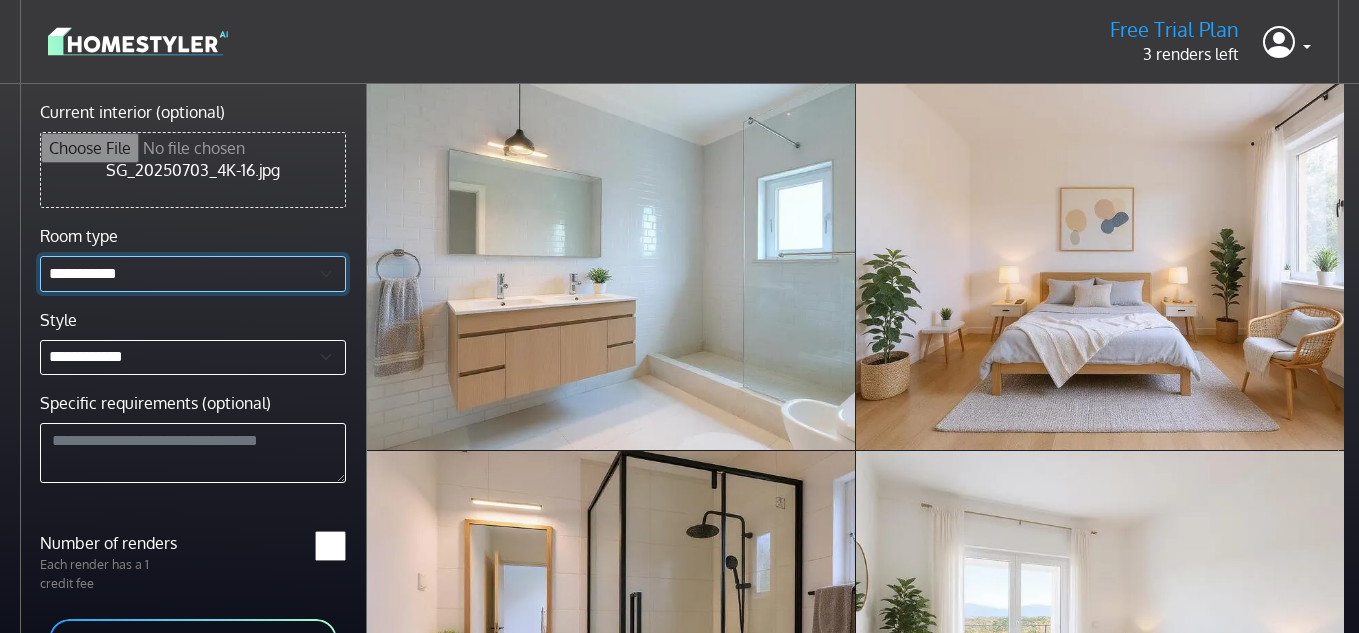 select on "********" 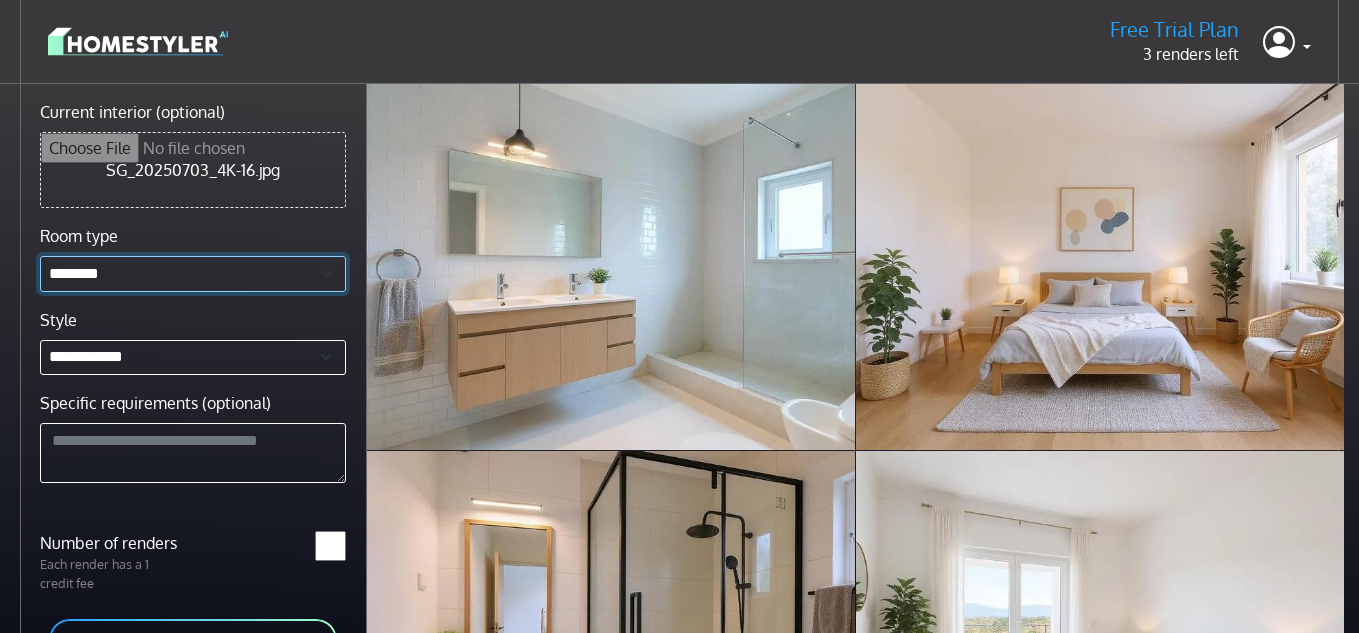 click on "**********" at bounding box center (193, 274) 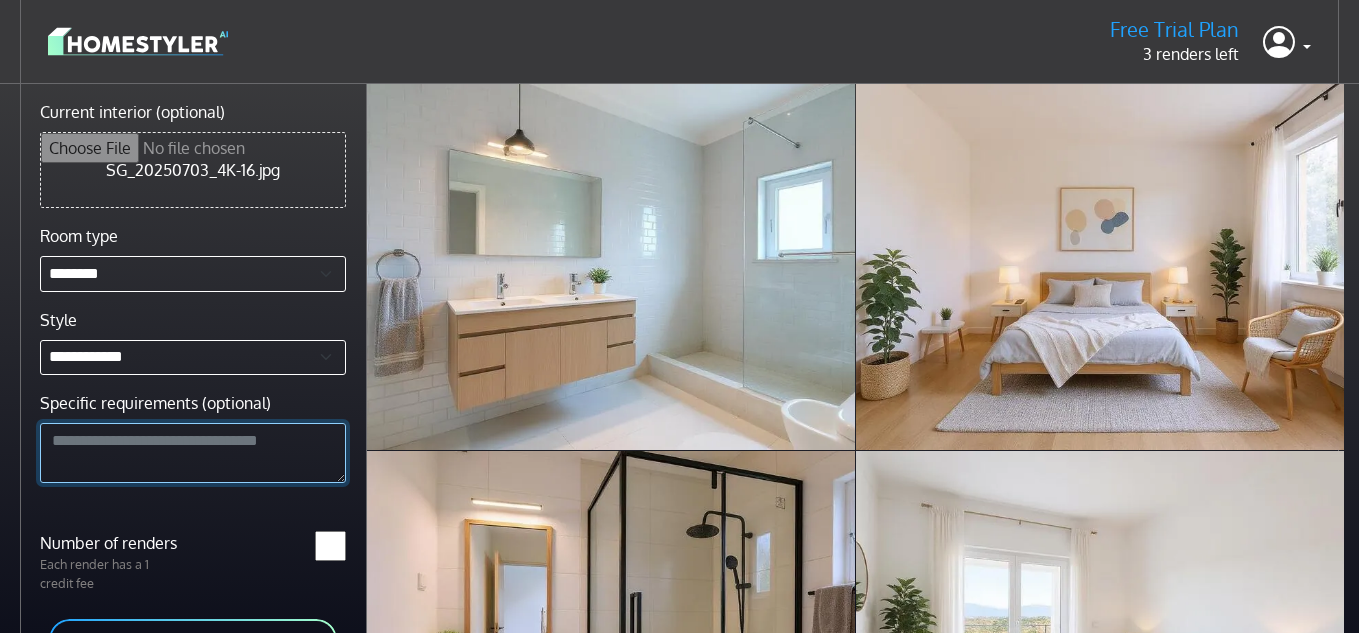 click on "Specific requirements (optional)" at bounding box center (193, 453) 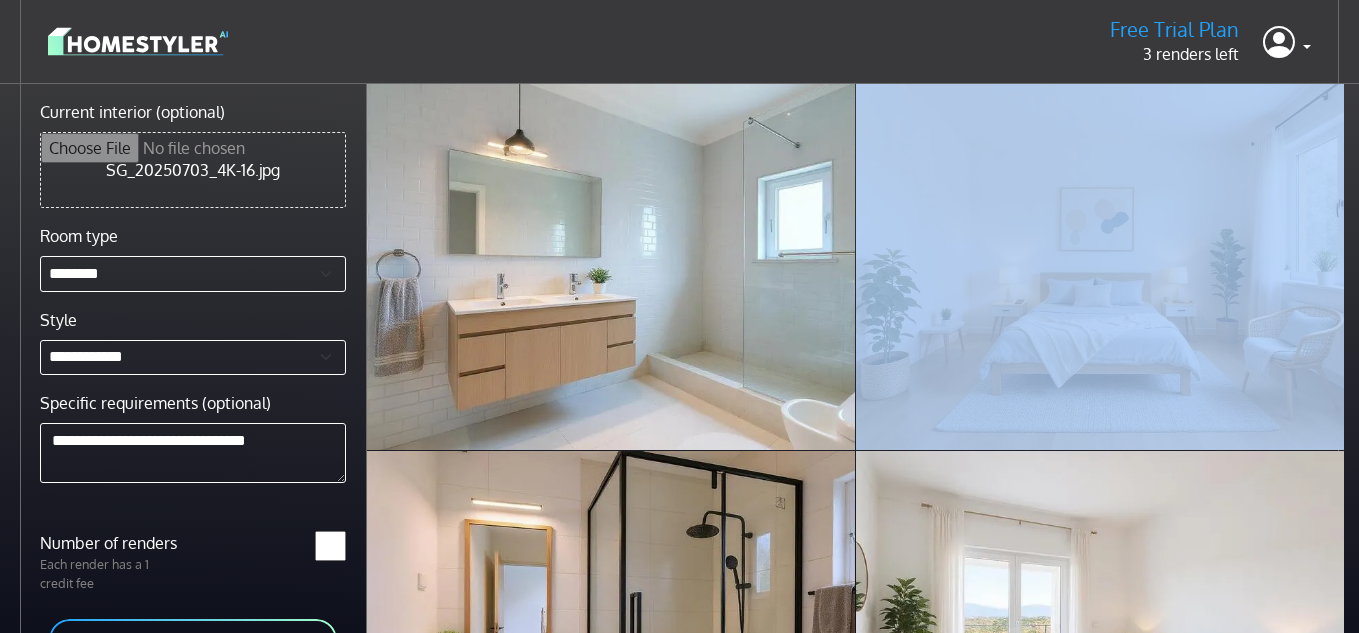 drag, startPoint x: 1088, startPoint y: 291, endPoint x: 1340, endPoint y: 385, distance: 268.96097 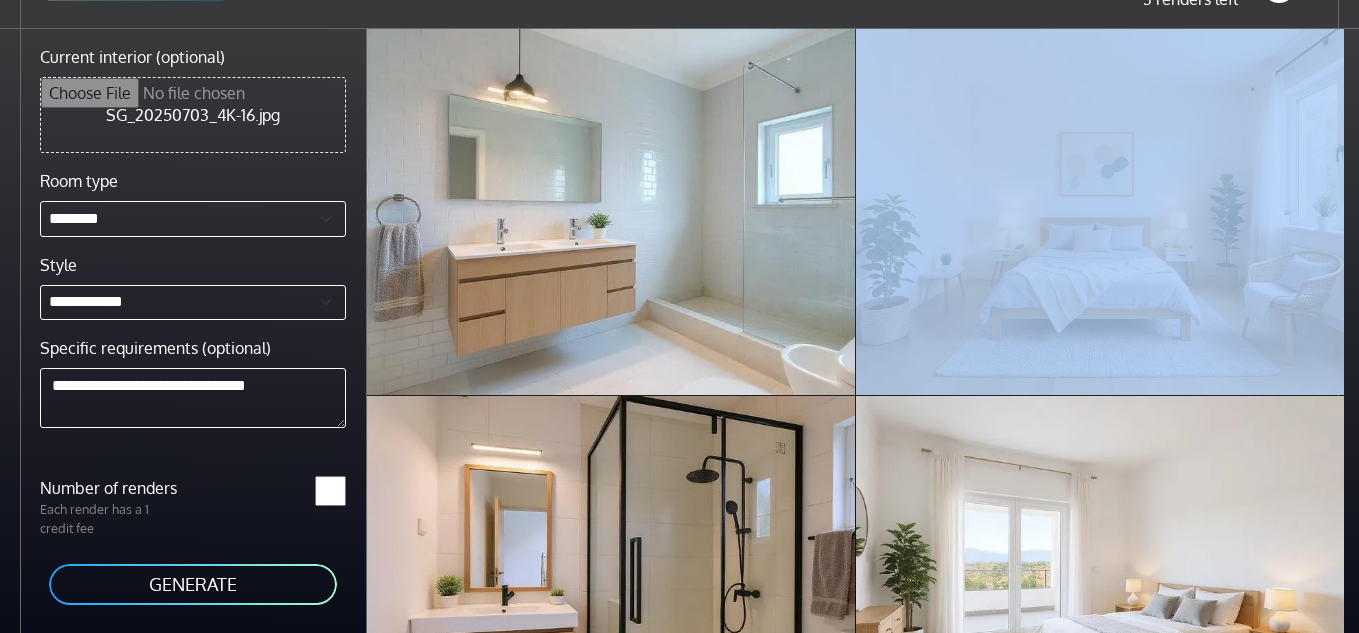 scroll, scrollTop: 63, scrollLeft: 0, axis: vertical 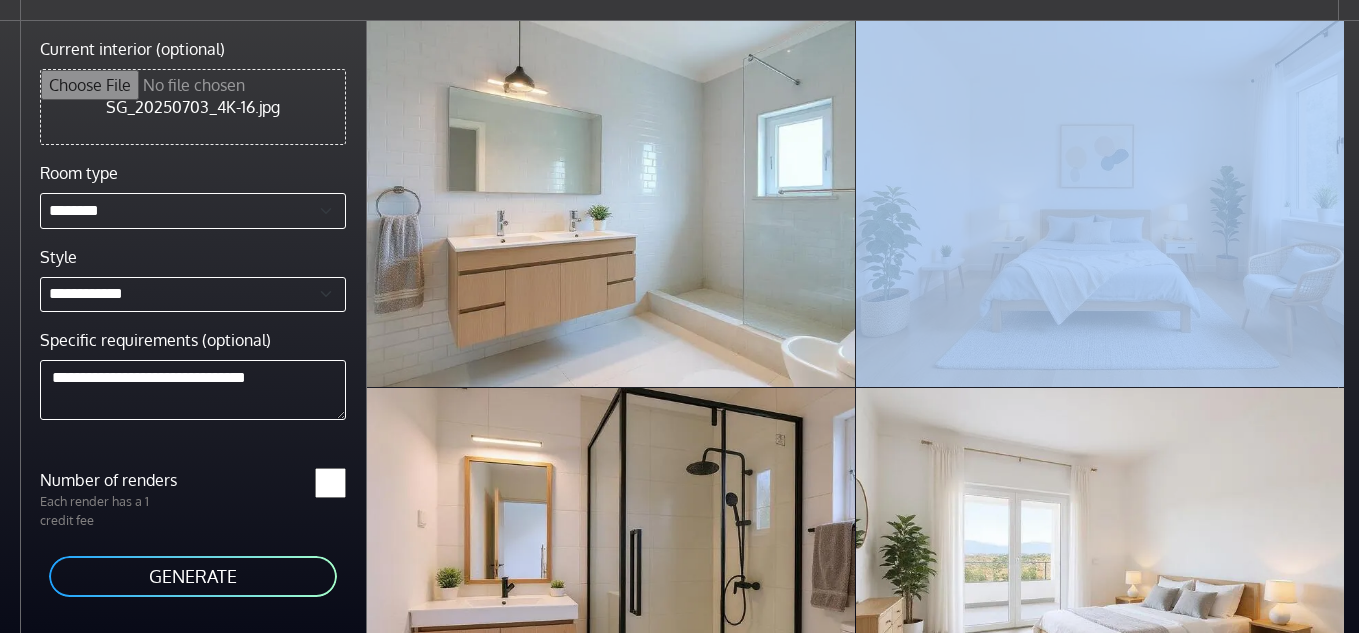 drag, startPoint x: 1361, startPoint y: 563, endPoint x: 177, endPoint y: 577, distance: 1184.0828 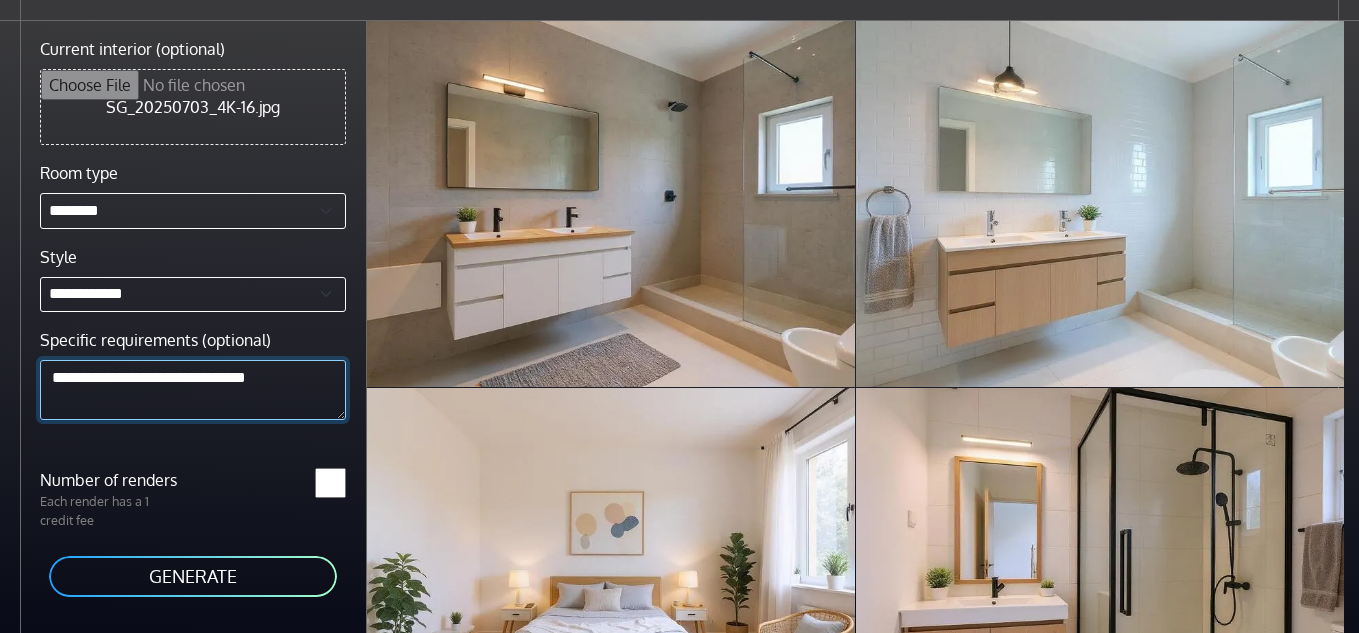 click on "**********" at bounding box center [193, 390] 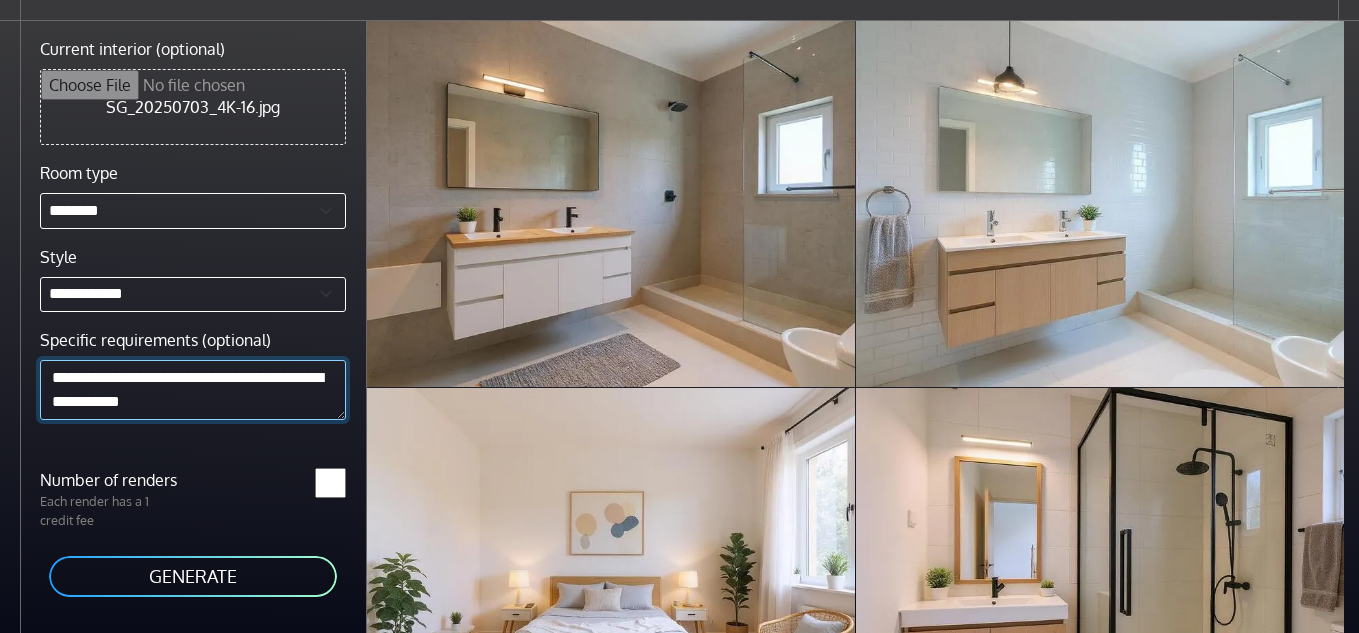 type on "**********" 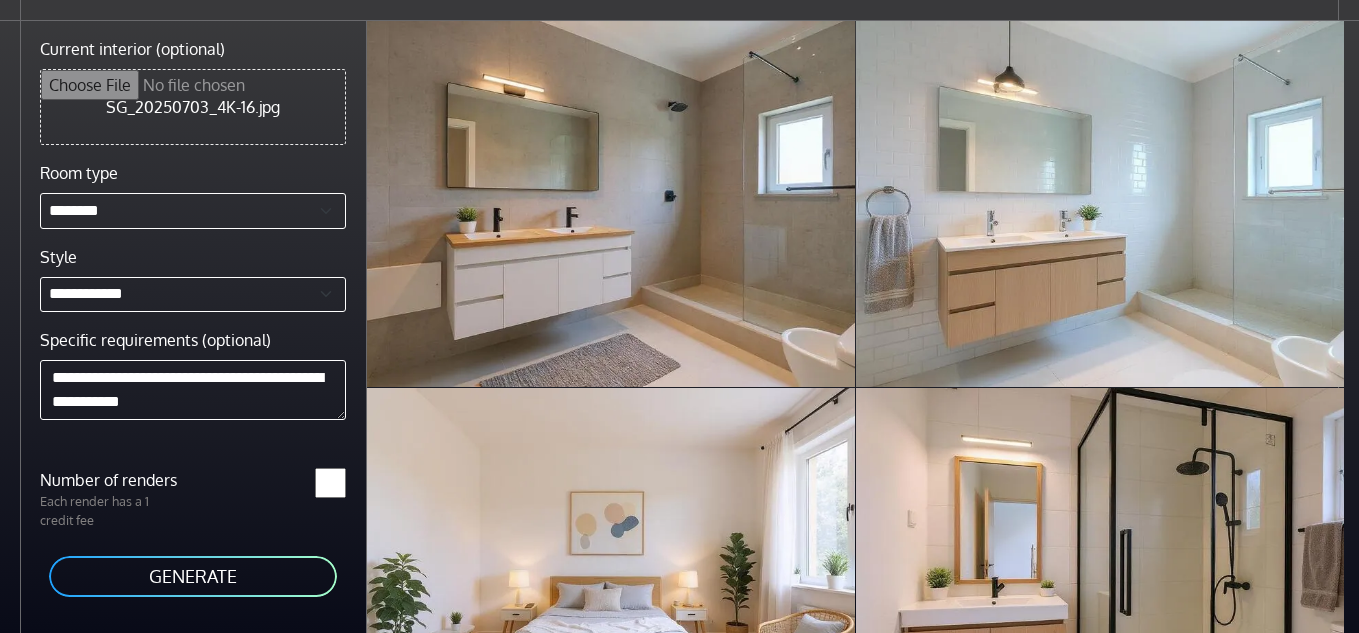 click on "GENERATE" at bounding box center [193, 576] 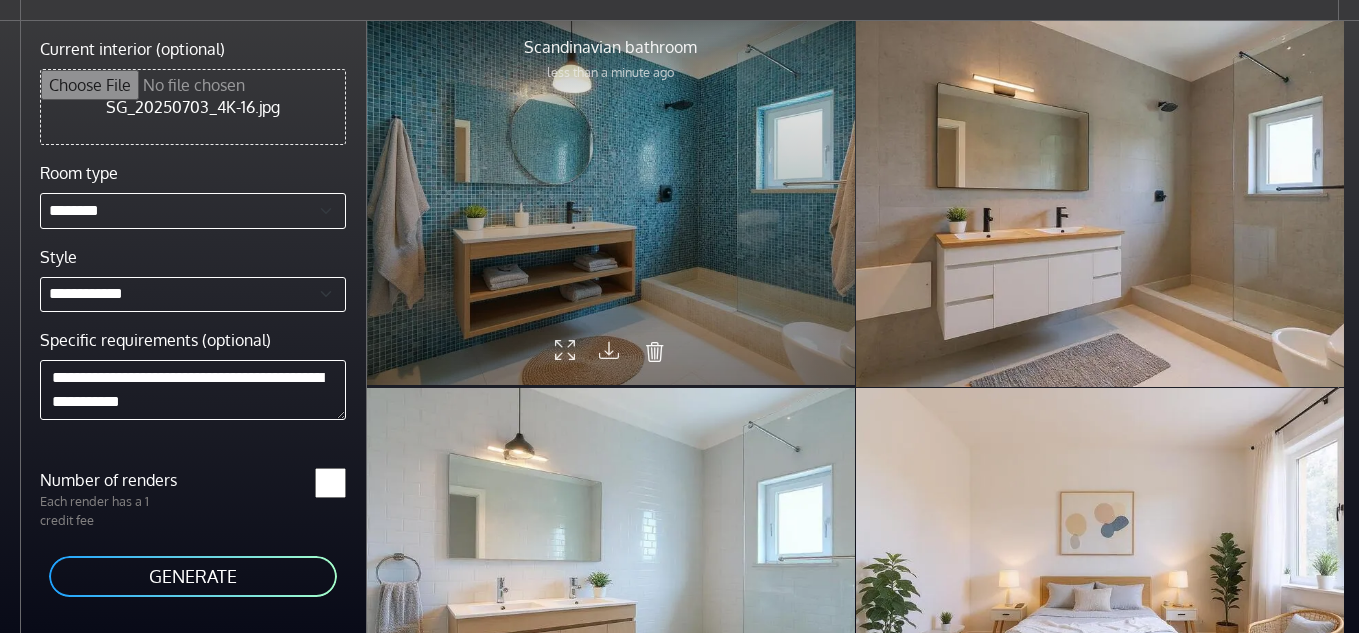 drag, startPoint x: 607, startPoint y: 343, endPoint x: 586, endPoint y: 298, distance: 49.658836 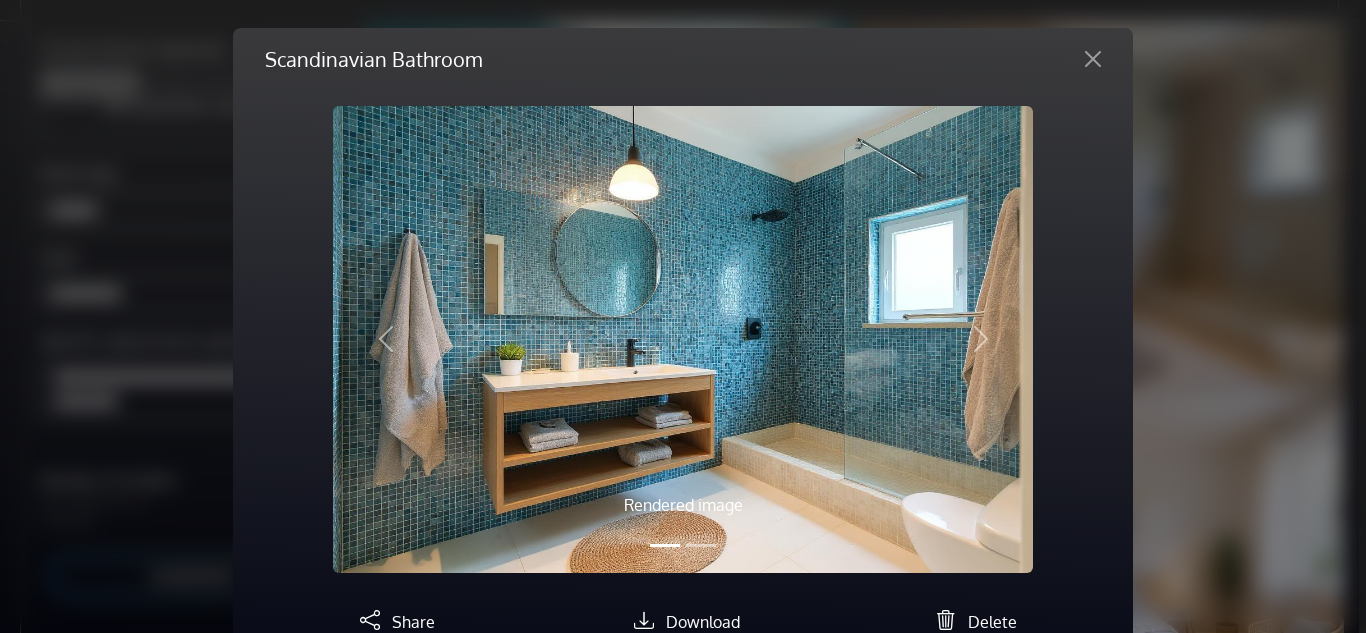 drag, startPoint x: 679, startPoint y: 620, endPoint x: 638, endPoint y: 432, distance: 192.41881 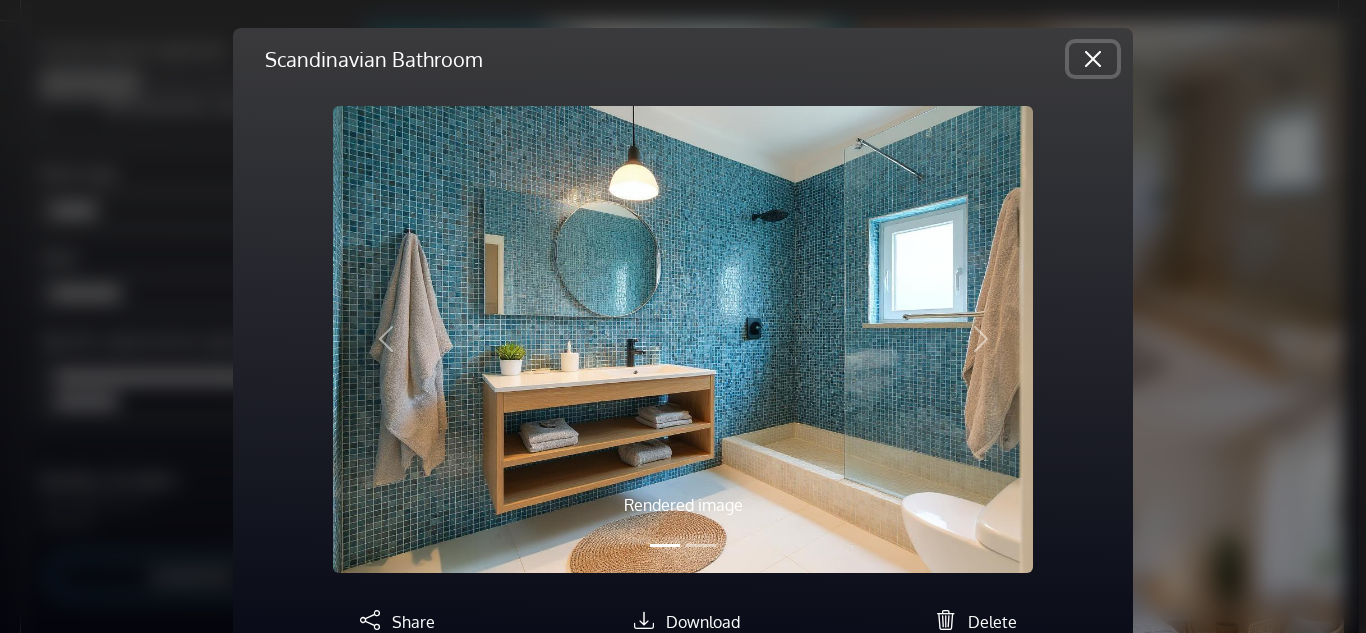 click at bounding box center (1093, 59) 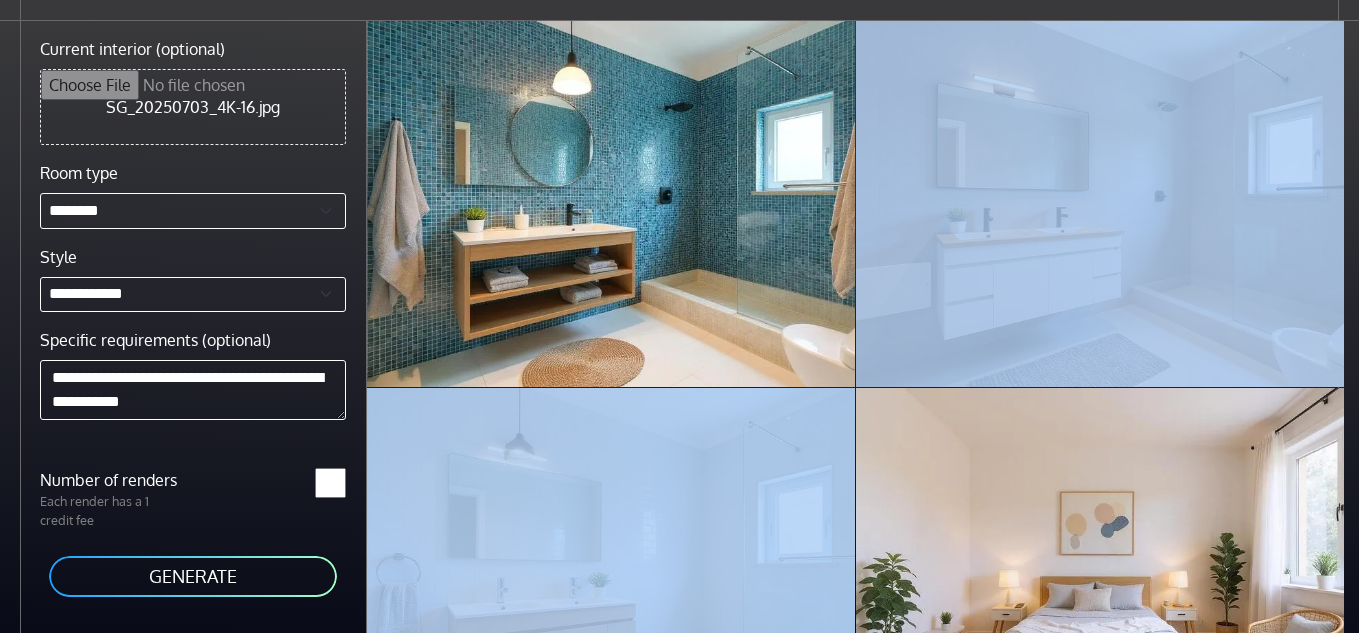 drag, startPoint x: 1347, startPoint y: 152, endPoint x: 1365, endPoint y: 411, distance: 259.62473 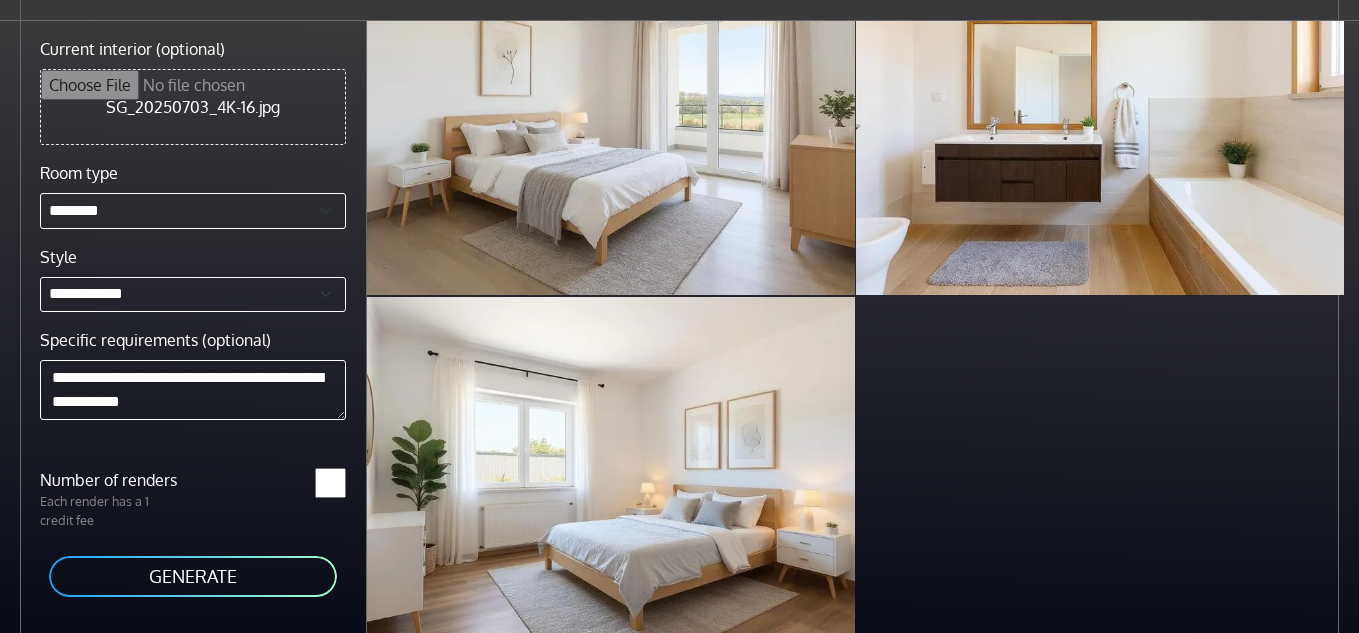 scroll, scrollTop: 1205, scrollLeft: 0, axis: vertical 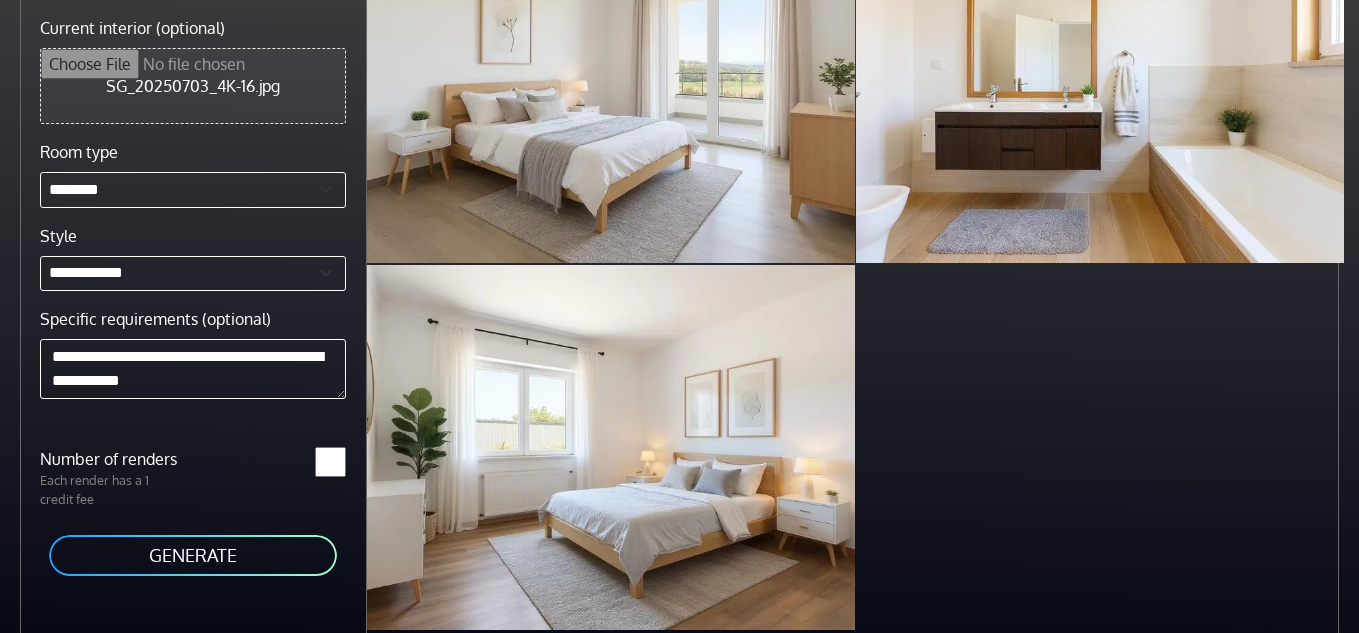 click on "Current interior (optional)" at bounding box center [193, 86] 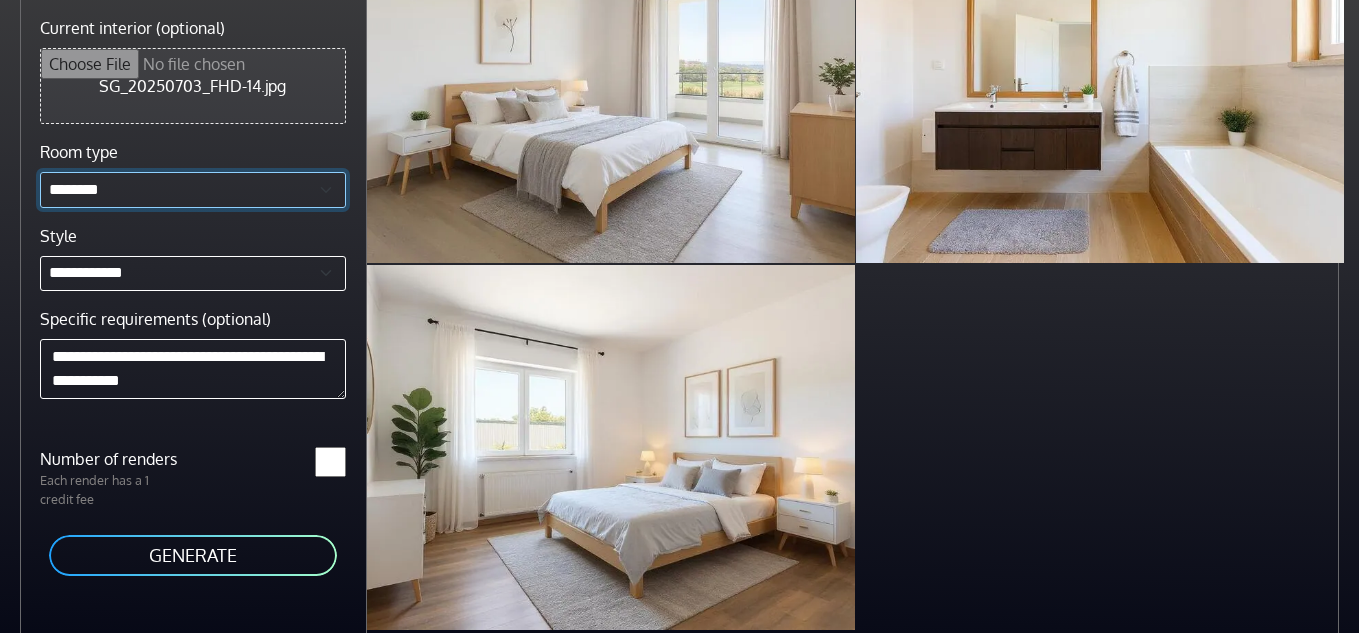 click on "**********" at bounding box center (193, 190) 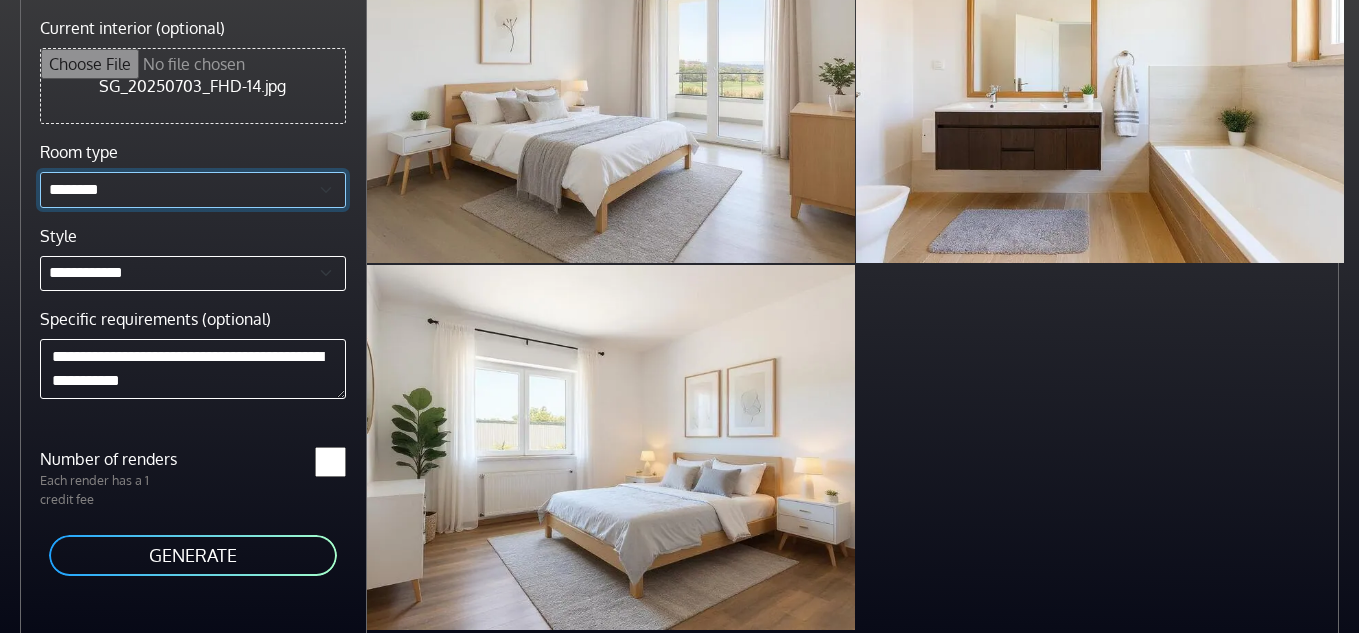 select on "*******" 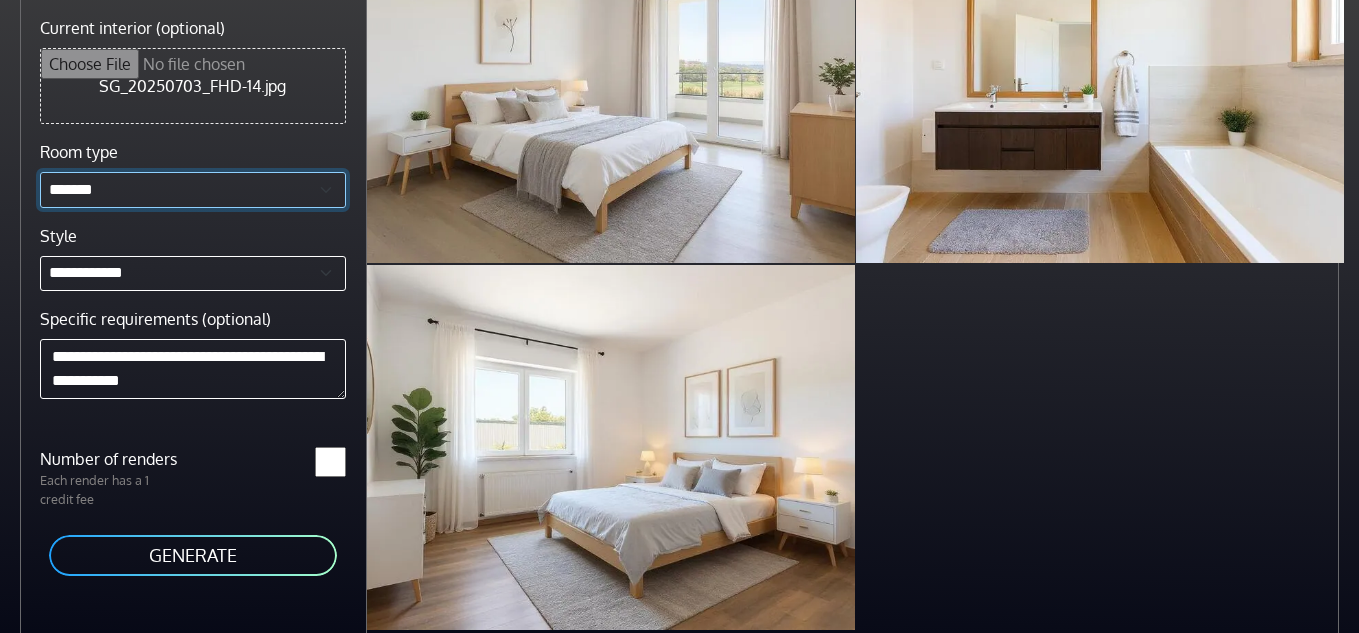 click on "**********" at bounding box center (193, 190) 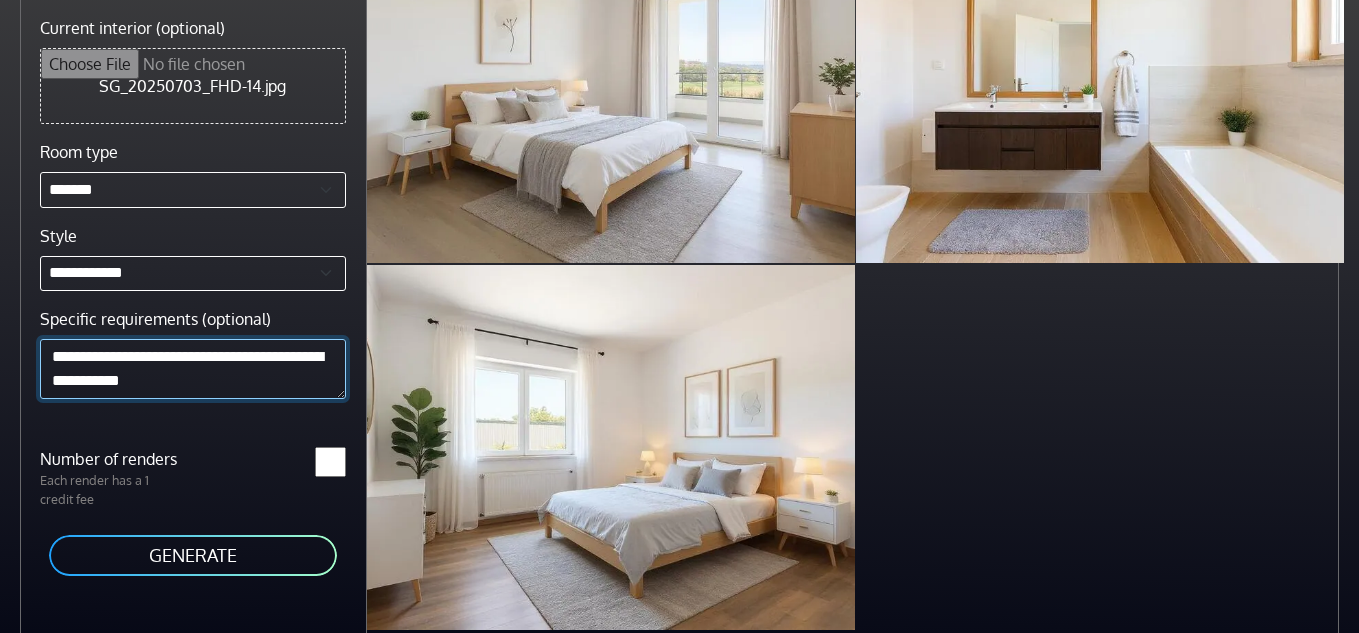 drag, startPoint x: 286, startPoint y: 379, endPoint x: 200, endPoint y: 384, distance: 86.145226 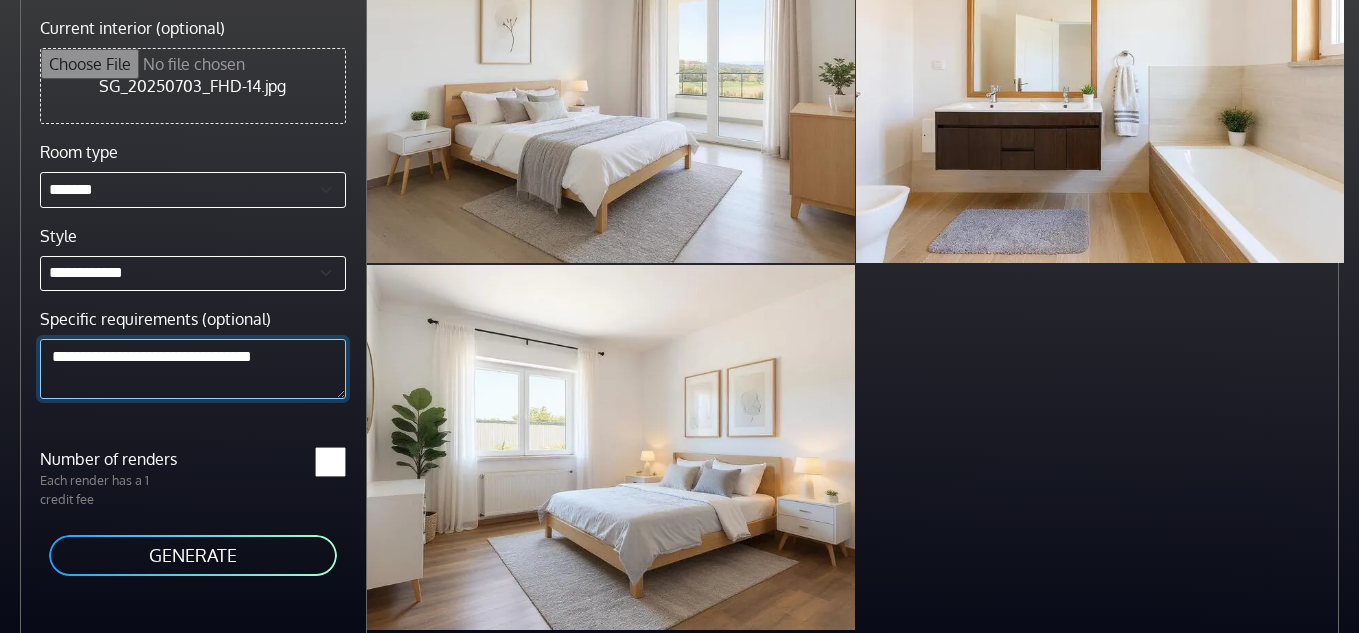 type on "**********" 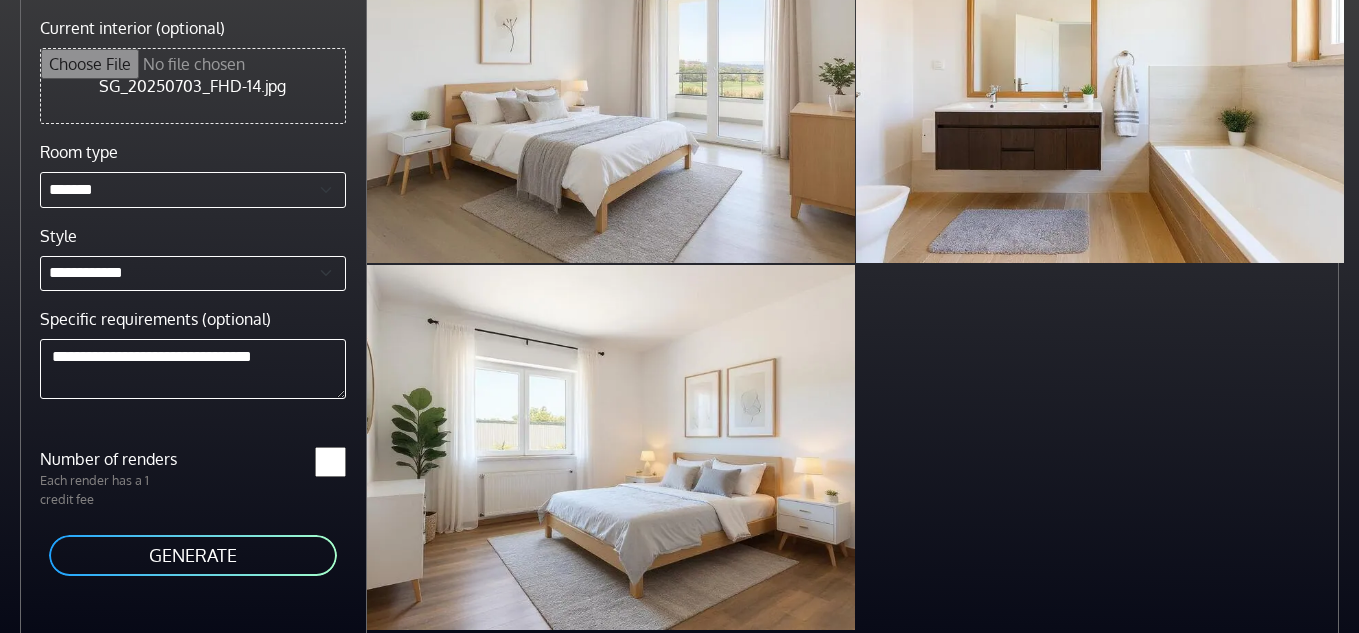 click on "GENERATE" at bounding box center [193, 555] 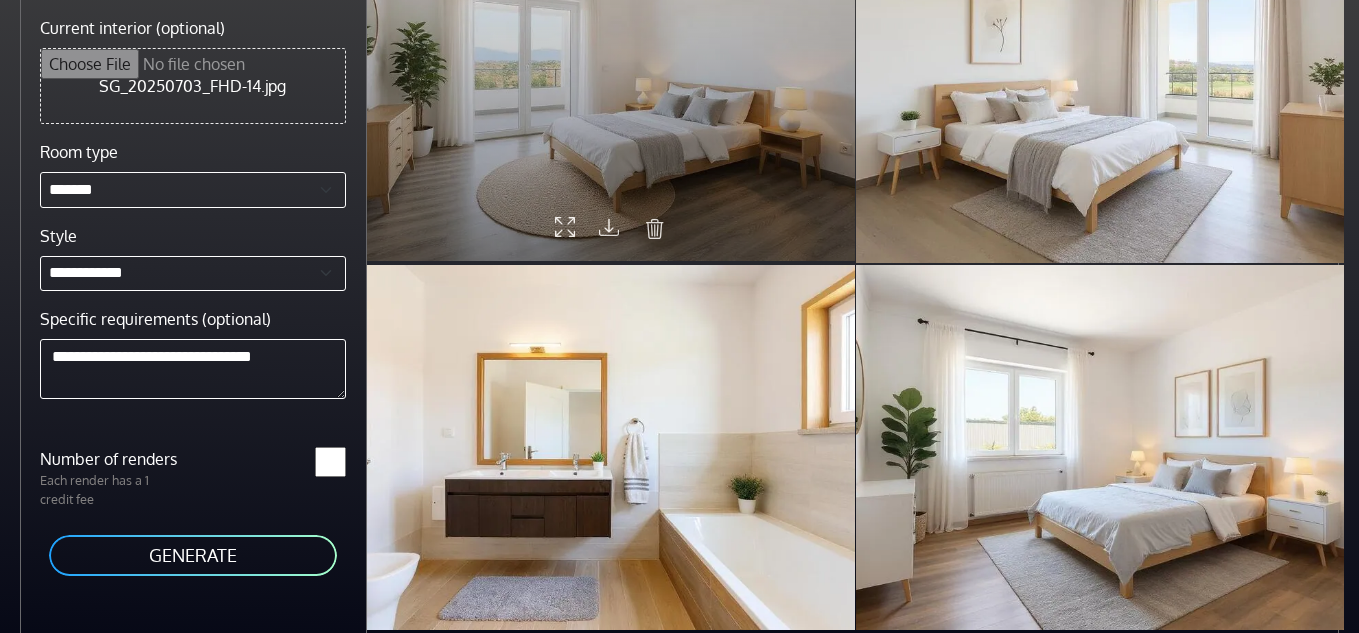click at bounding box center (611, 78) 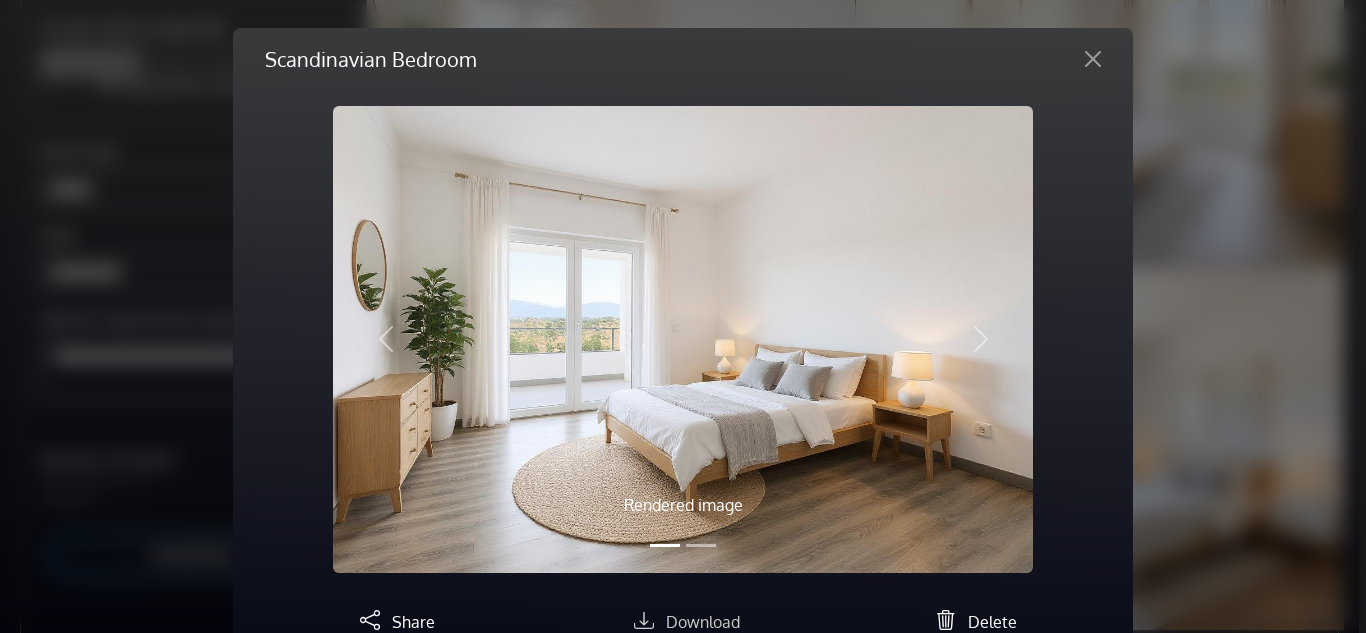 click on "Download" at bounding box center (703, 622) 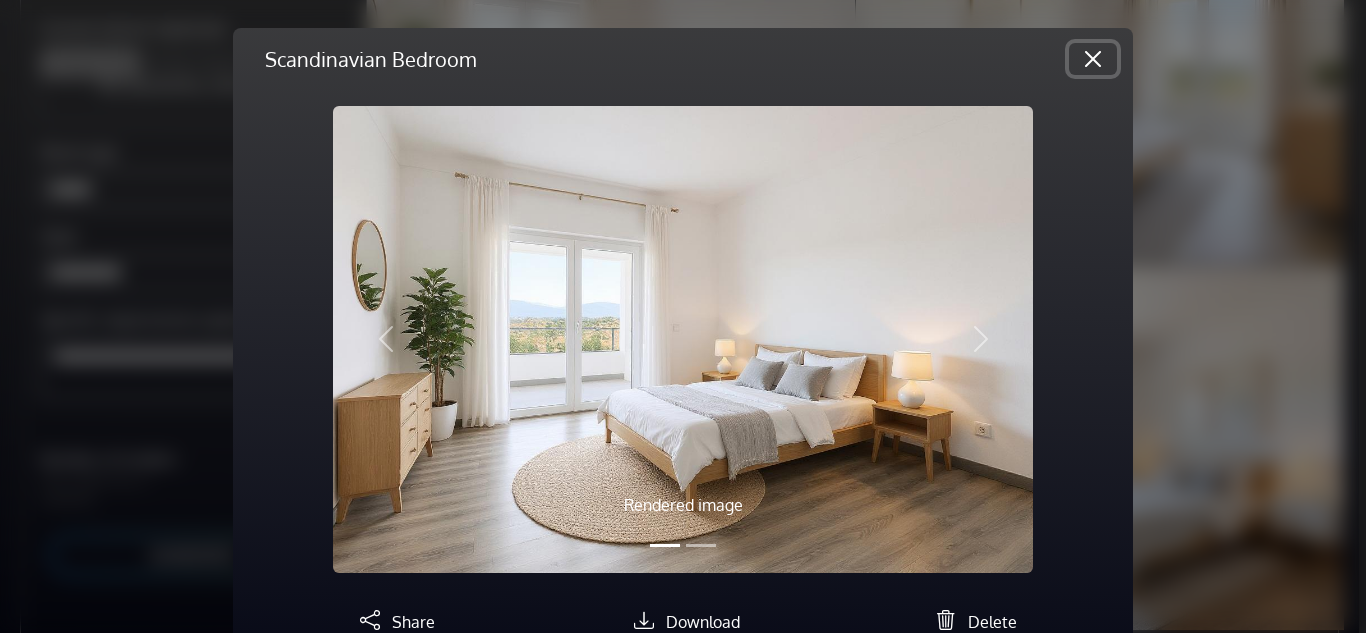 click at bounding box center [1093, 59] 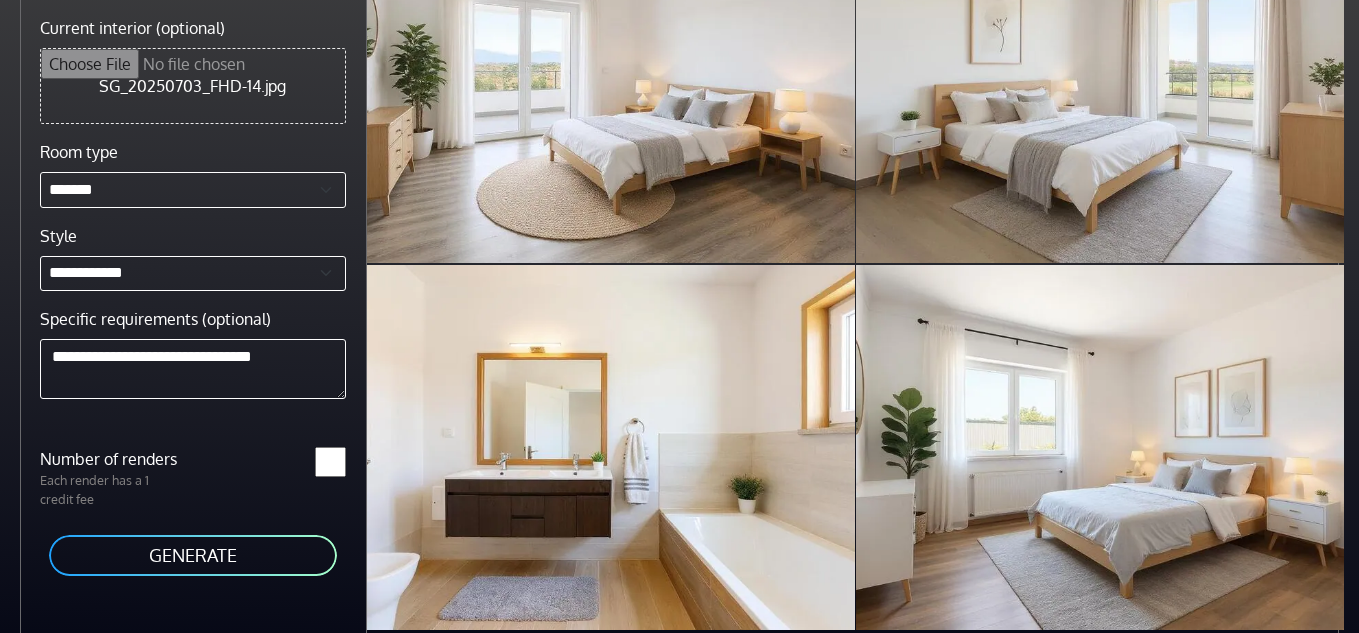 click on "Current interior (optional)" at bounding box center (193, 86) 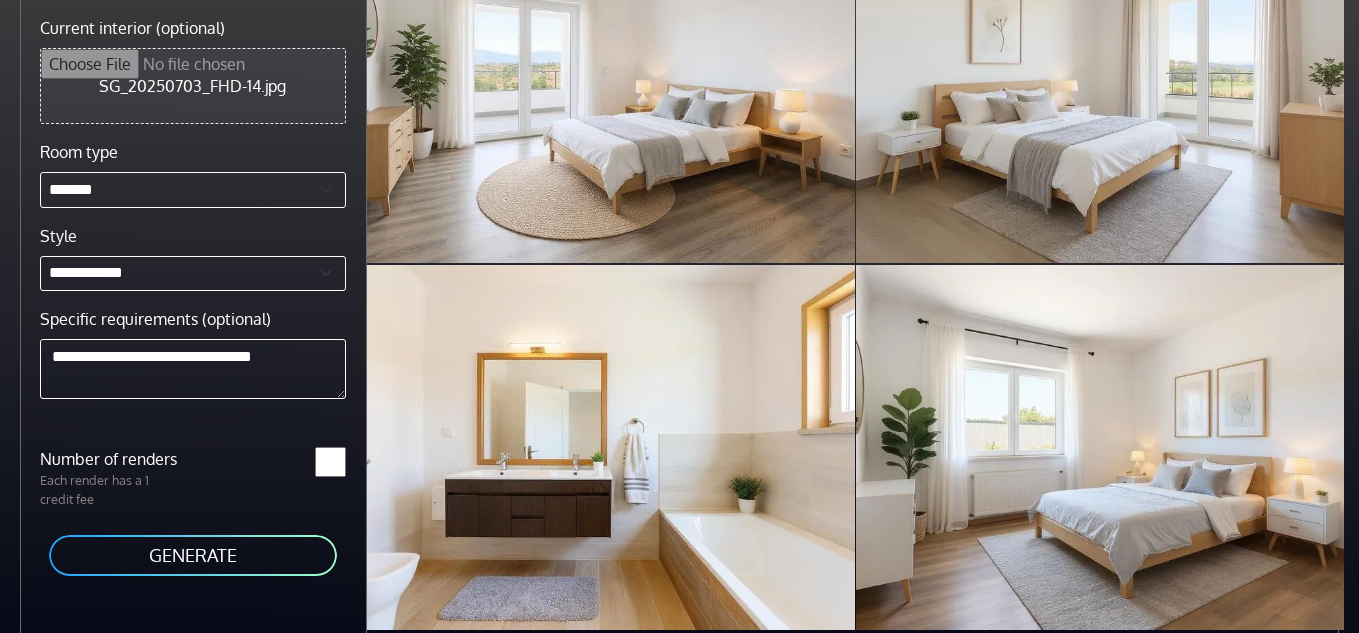 type on "**********" 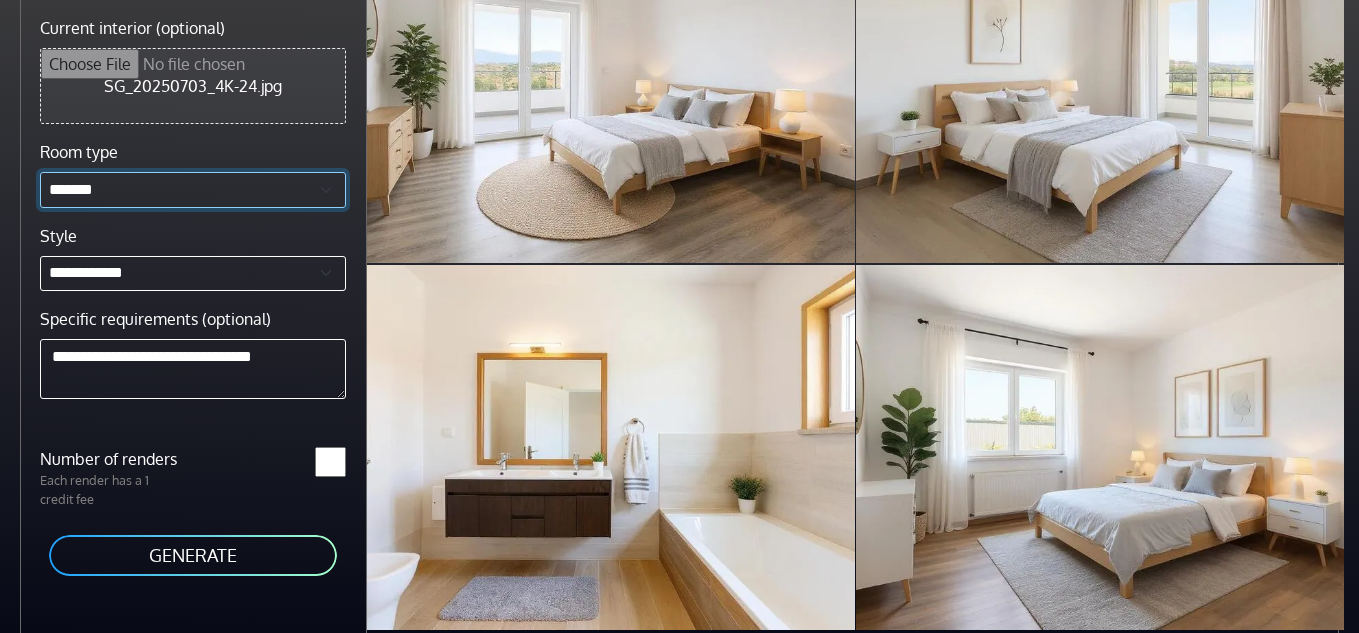 click on "**********" at bounding box center (193, 190) 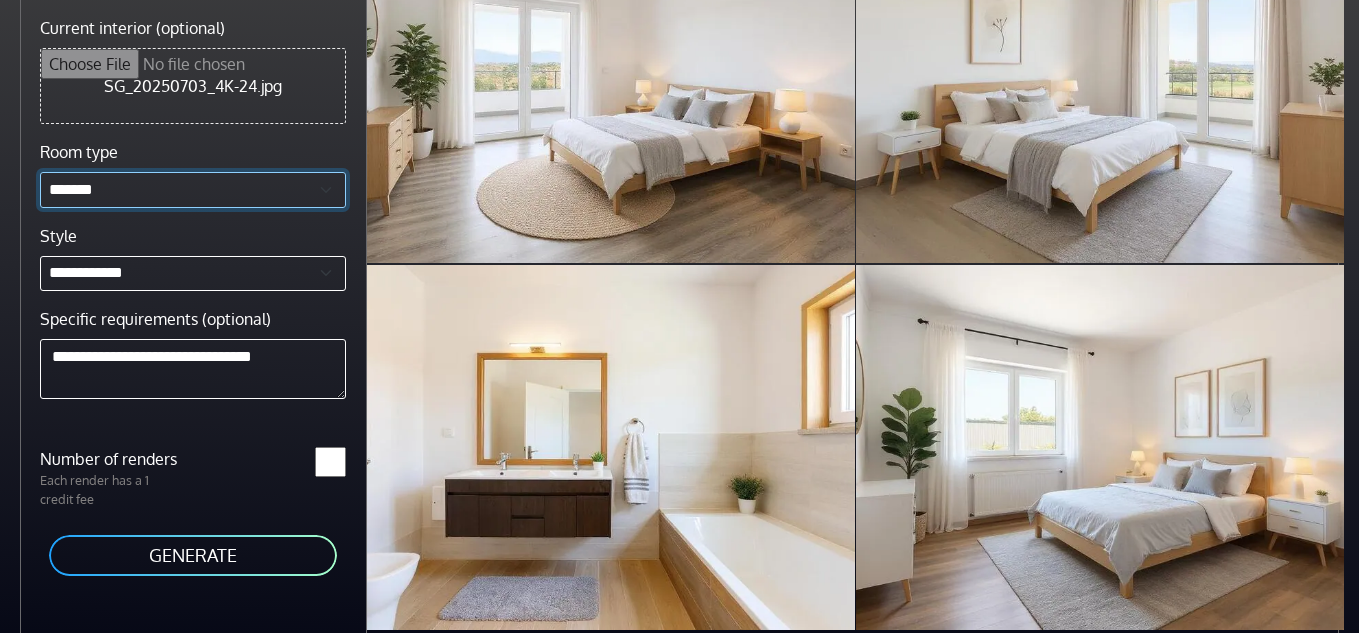 select on "**********" 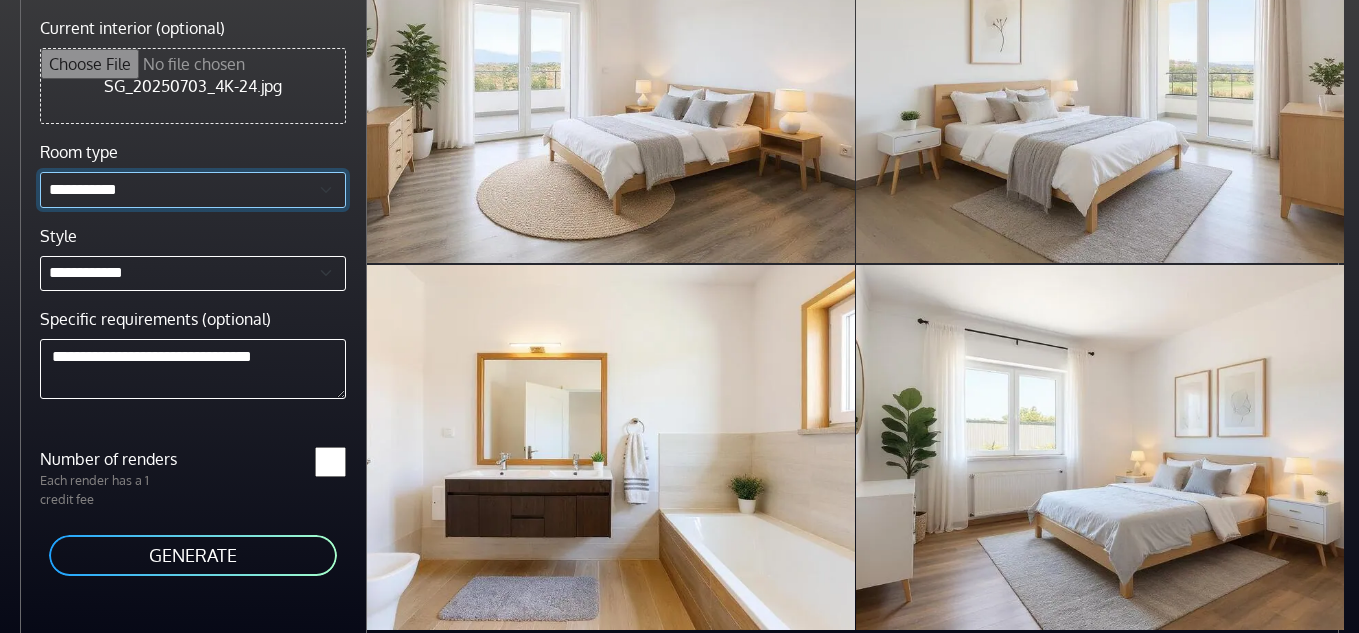 click on "**********" at bounding box center [193, 190] 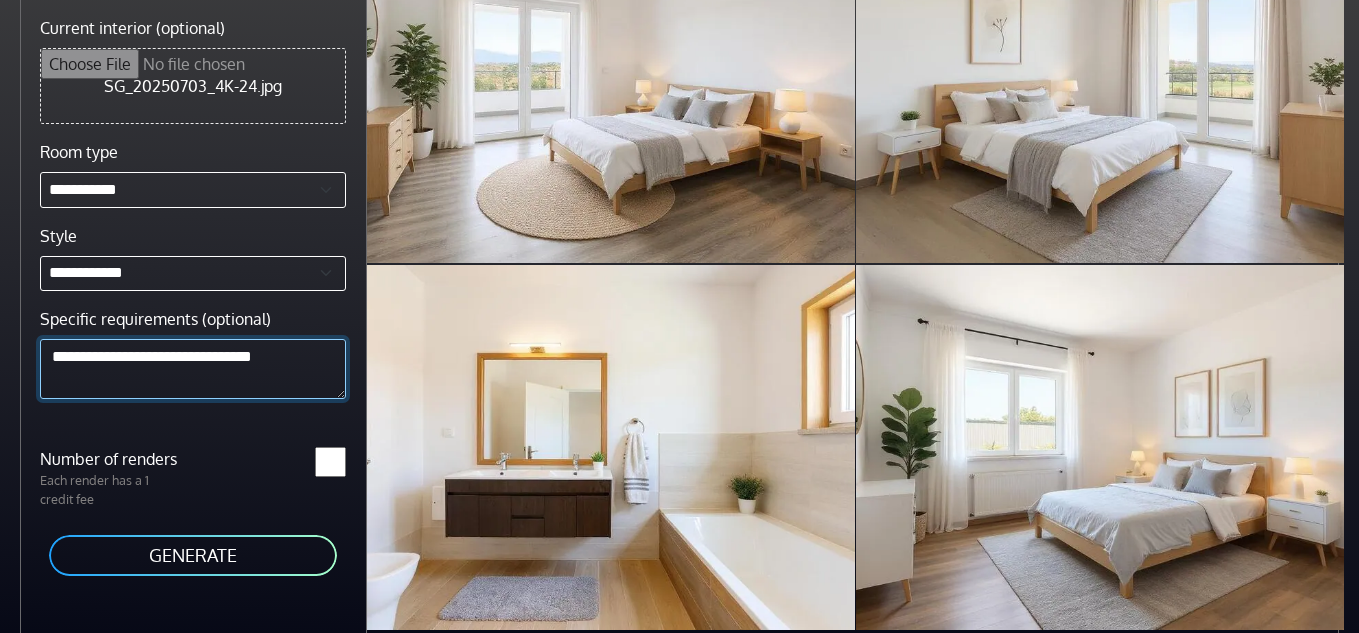drag, startPoint x: 330, startPoint y: 355, endPoint x: 107, endPoint y: 361, distance: 223.0807 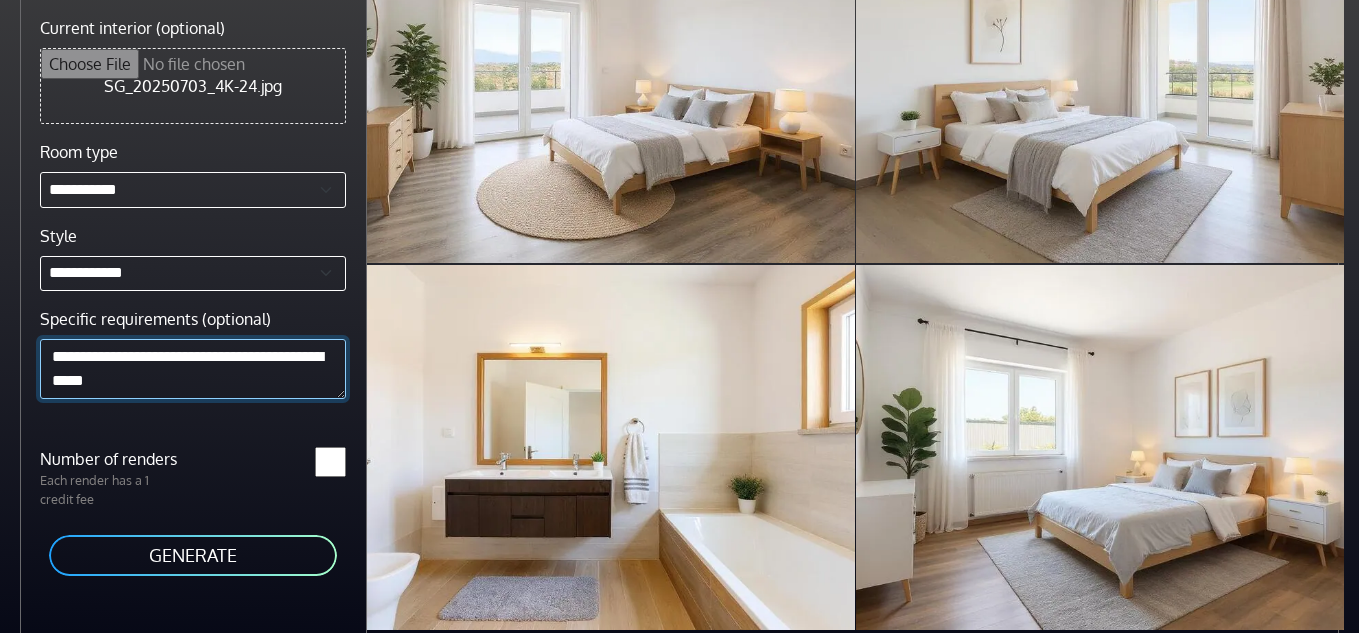 type on "**********" 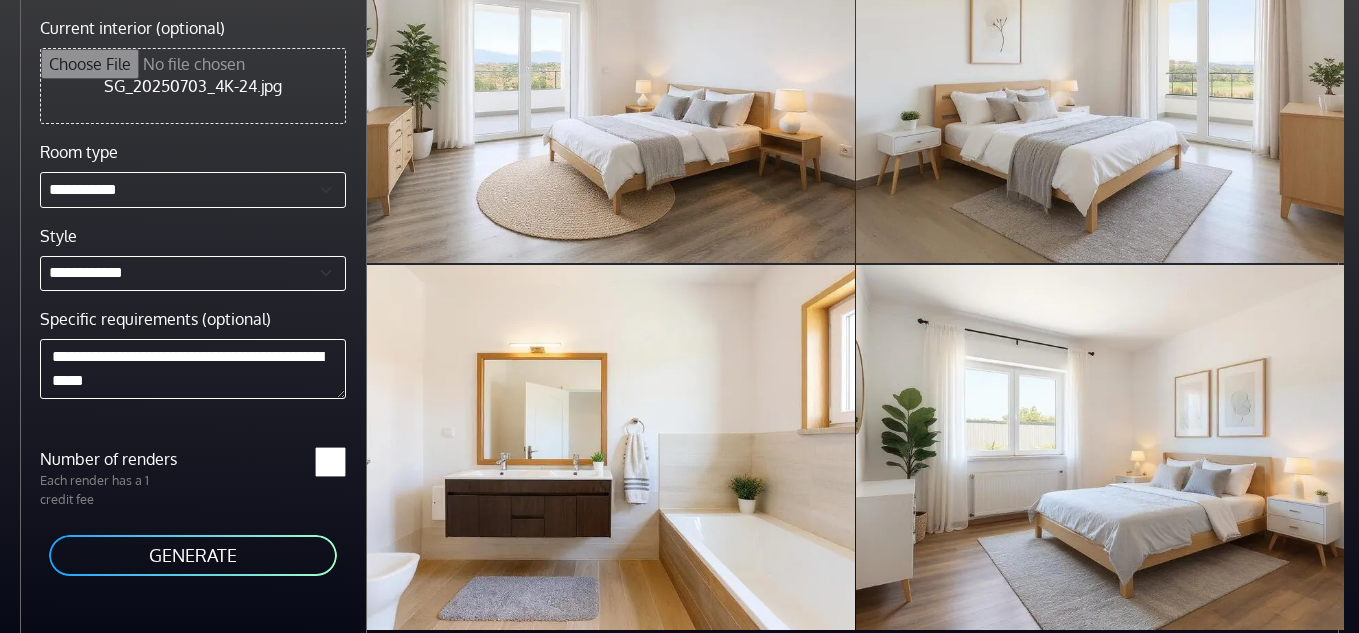 click on "GENERATE" at bounding box center (193, 555) 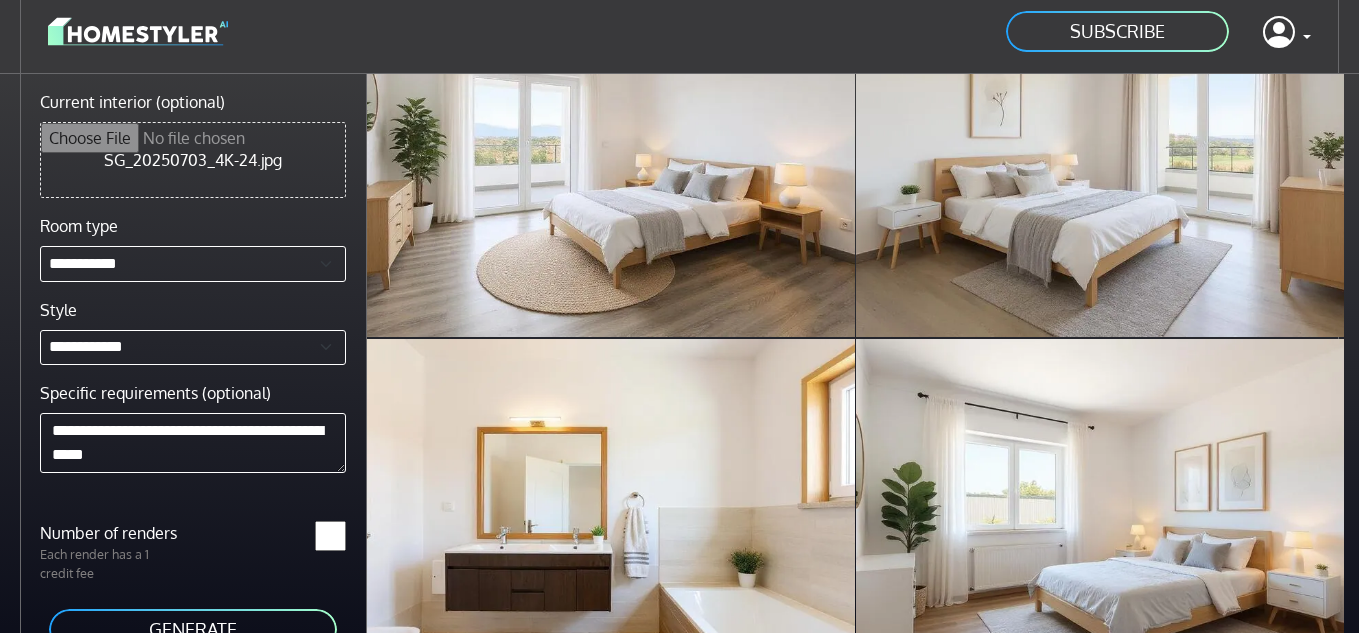 scroll, scrollTop: 158, scrollLeft: 0, axis: vertical 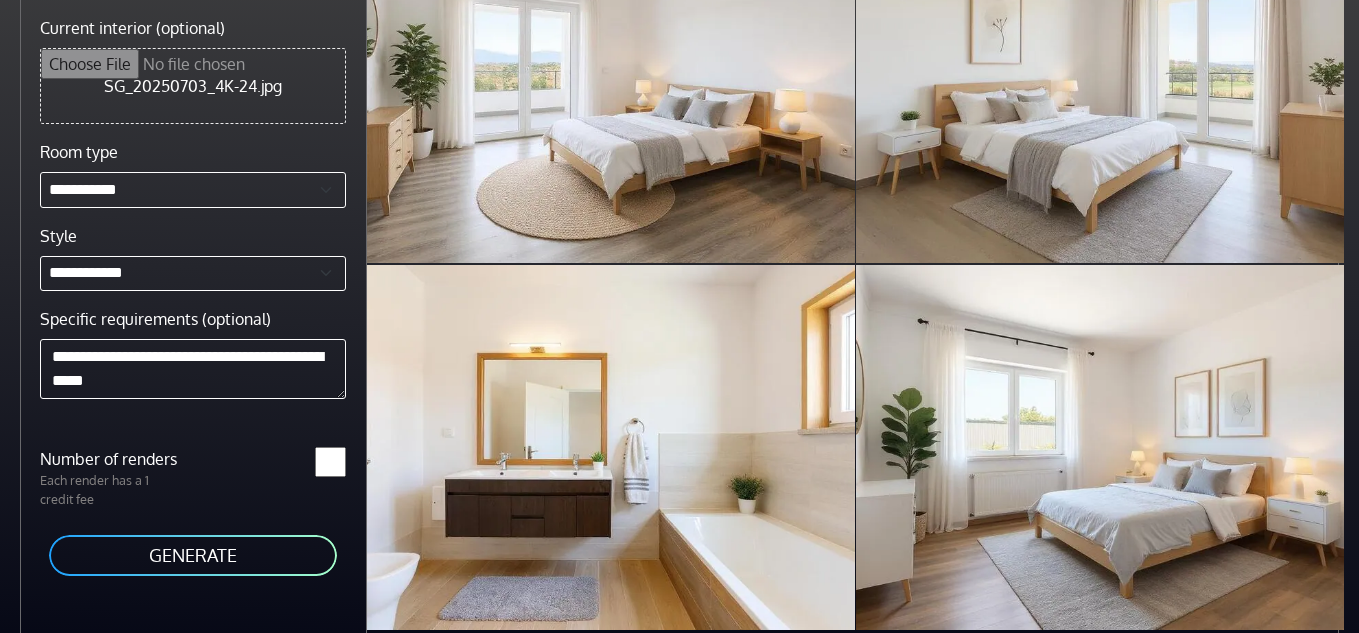 click on "GENERATE" at bounding box center [193, 555] 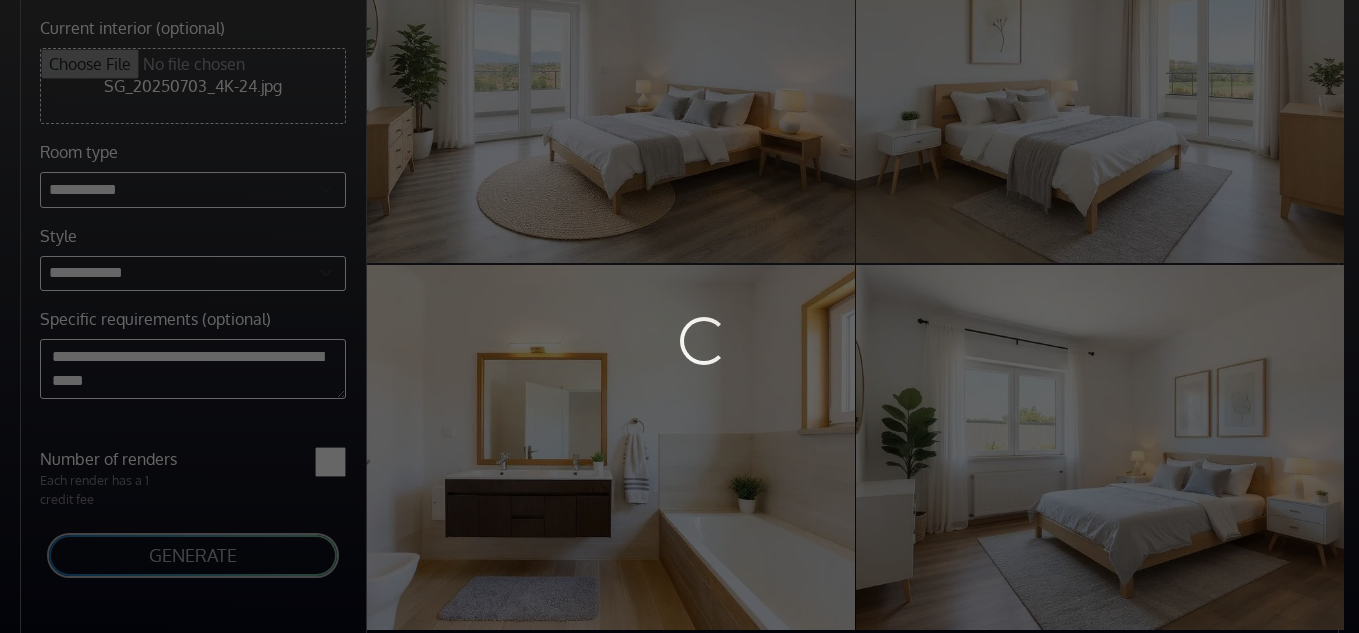 click on "Loading..." at bounding box center [679, 316] 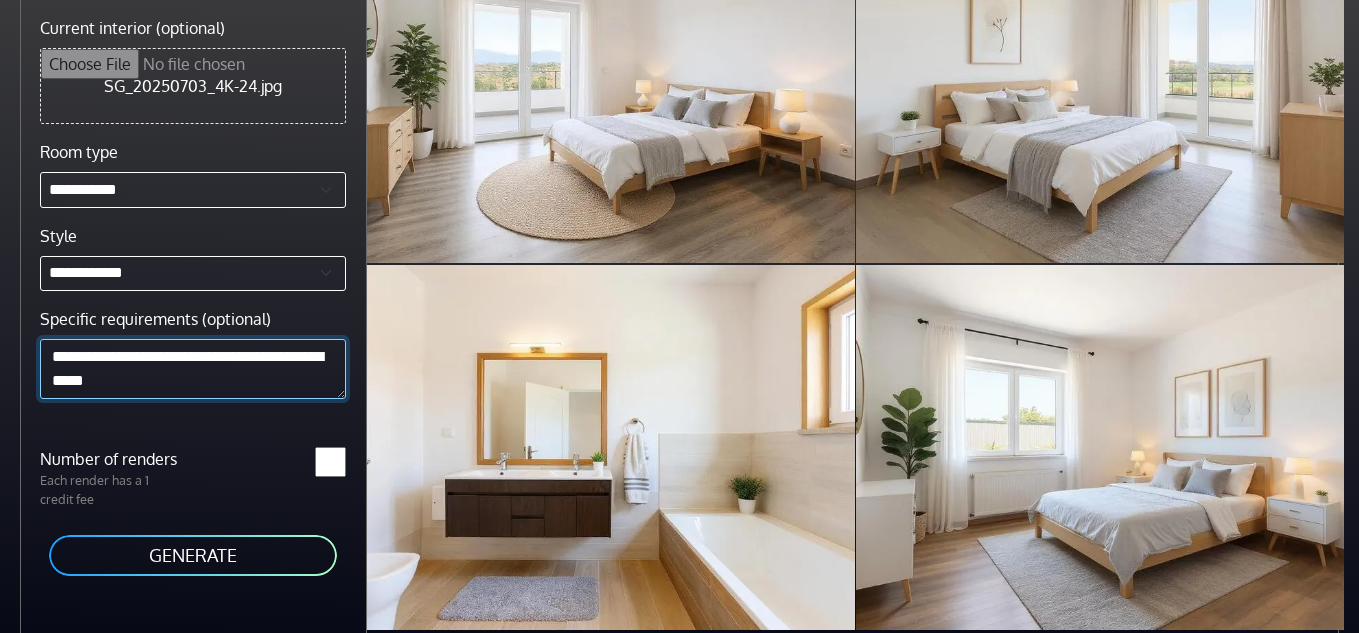 drag, startPoint x: 270, startPoint y: 379, endPoint x: 0, endPoint y: 328, distance: 274.77444 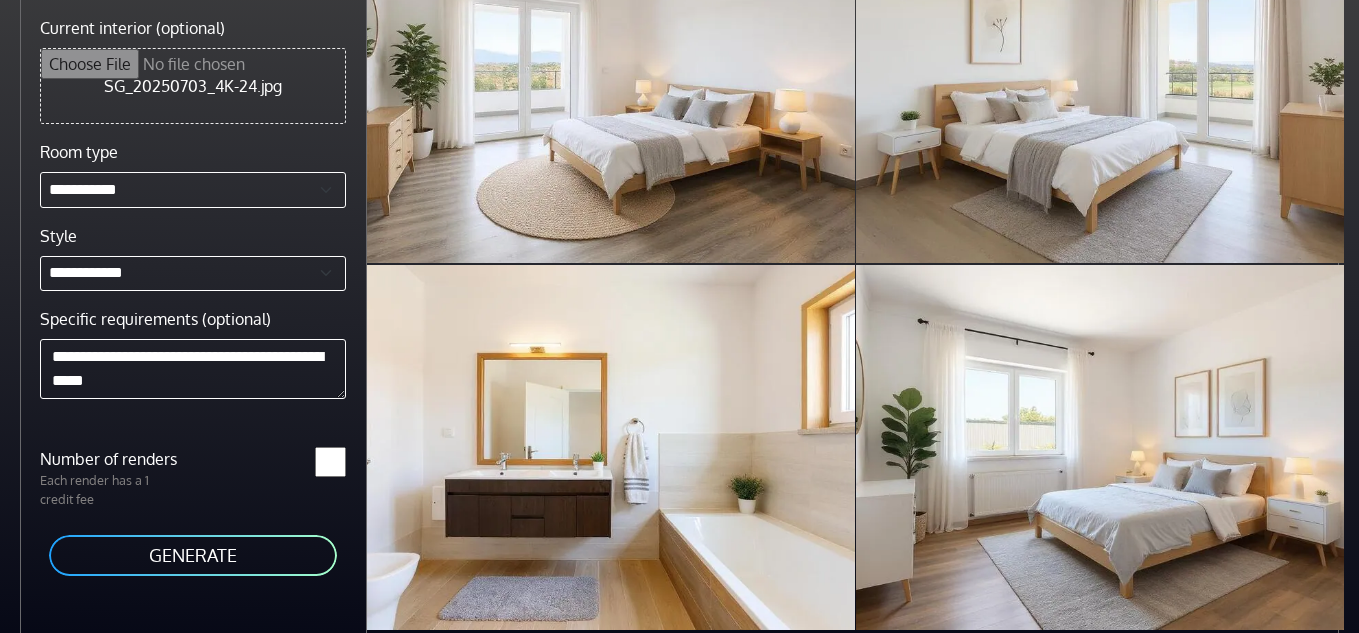 click on "**********" at bounding box center (183, 316) 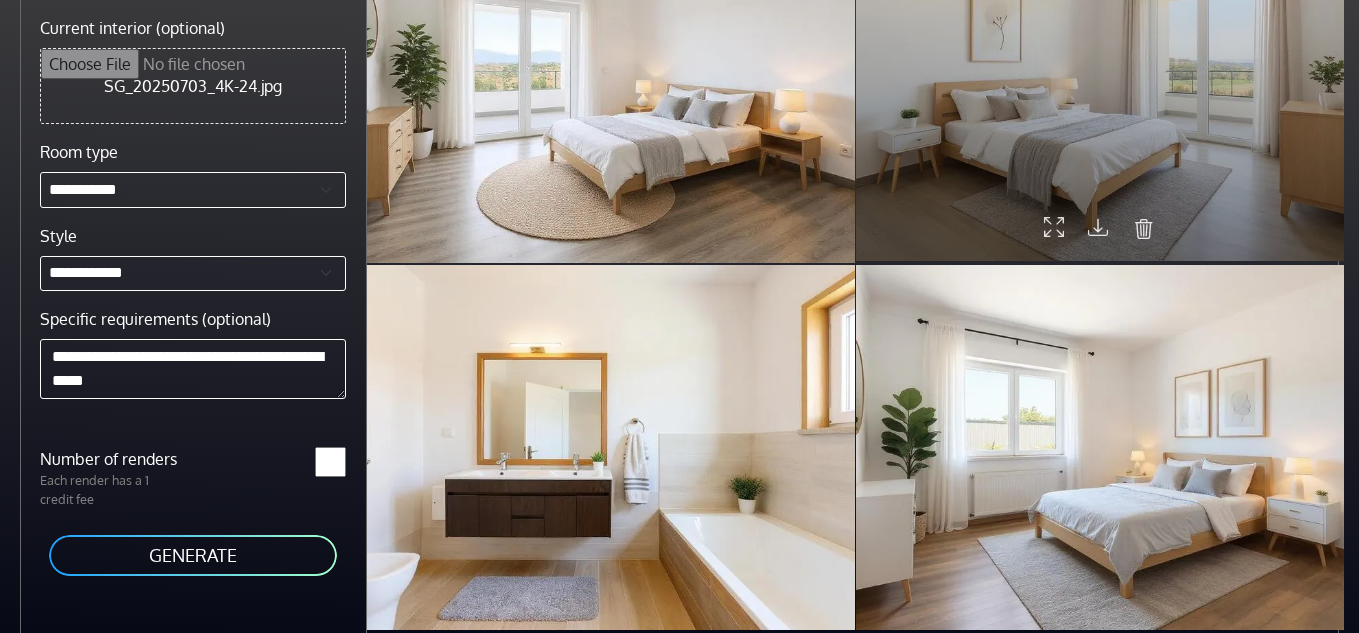 click at bounding box center (1144, 228) 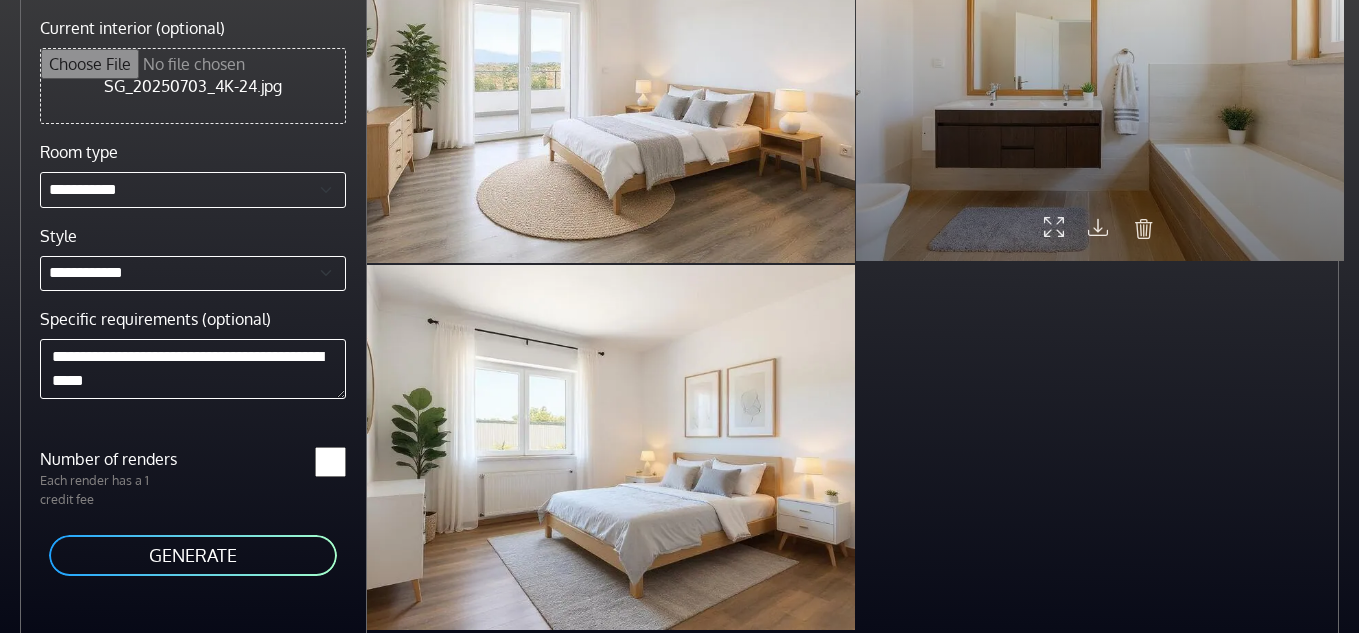 click at bounding box center (1144, 228) 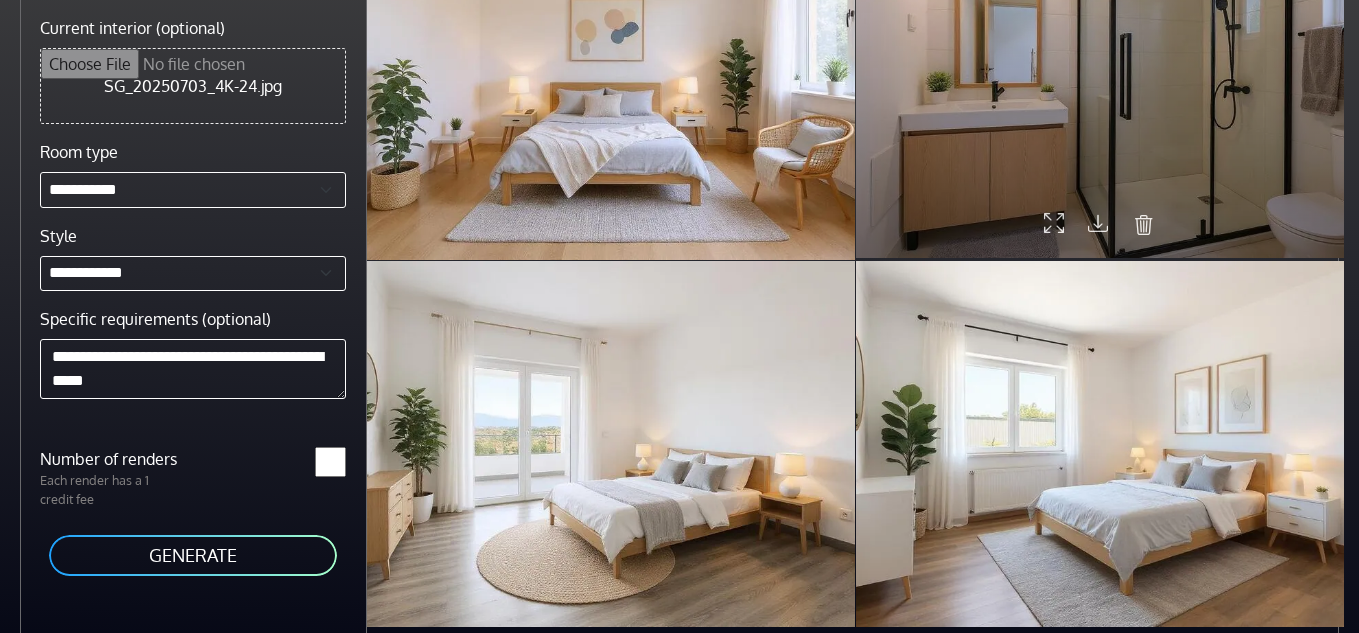click at bounding box center [1144, 225] 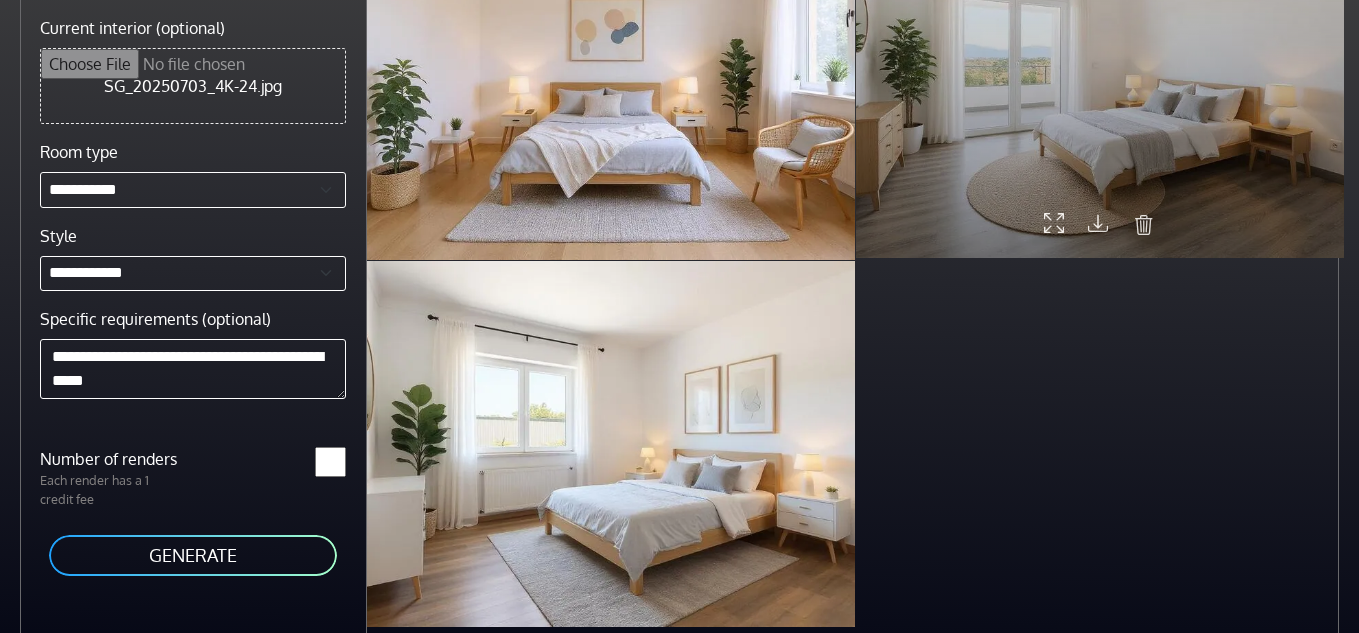 click at bounding box center (1144, 225) 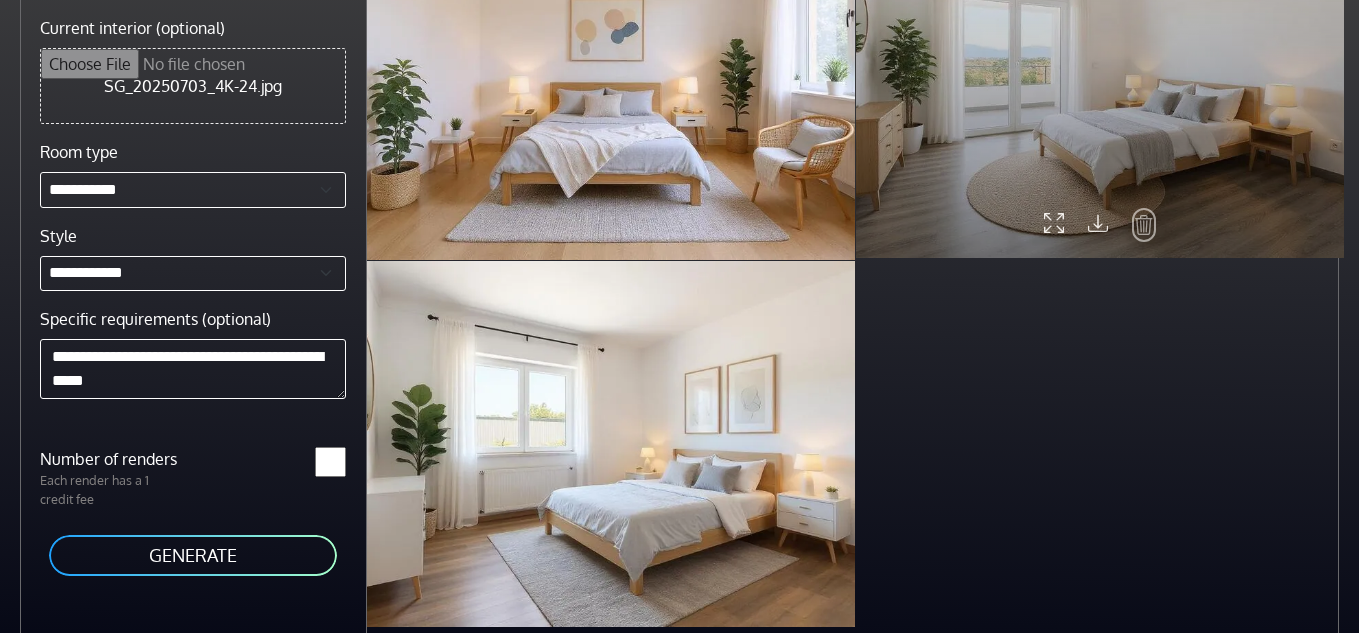 scroll, scrollTop: 476, scrollLeft: 0, axis: vertical 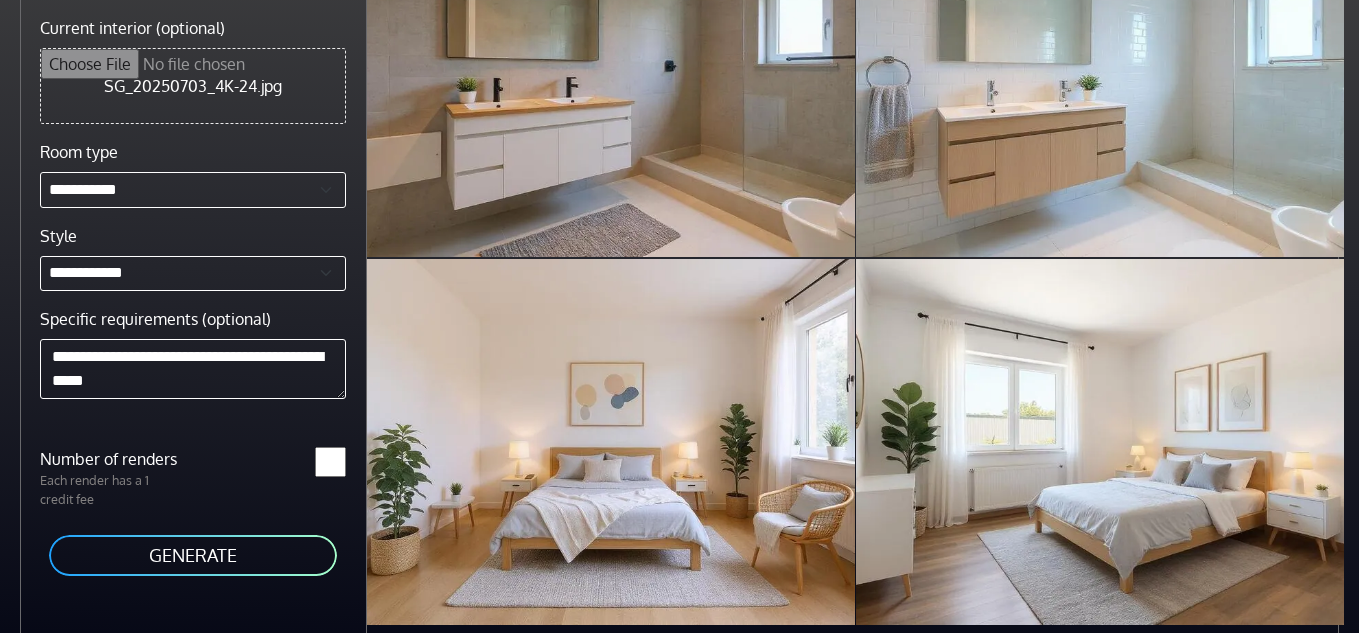 click at bounding box center (0, 0) 